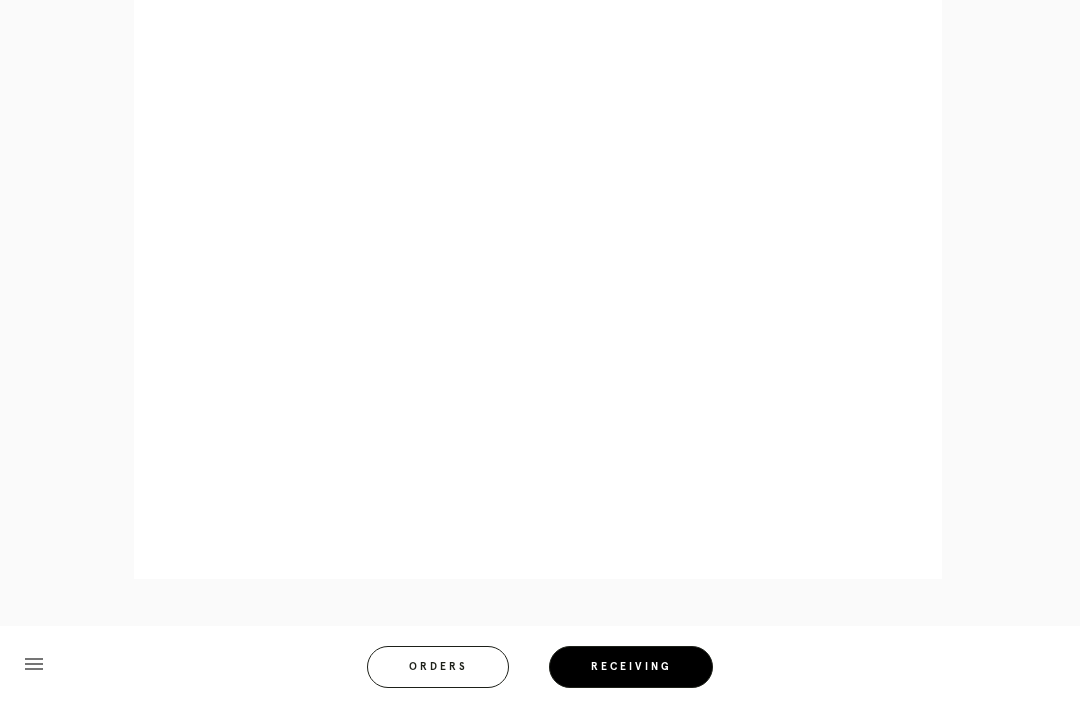 scroll, scrollTop: 1068, scrollLeft: 0, axis: vertical 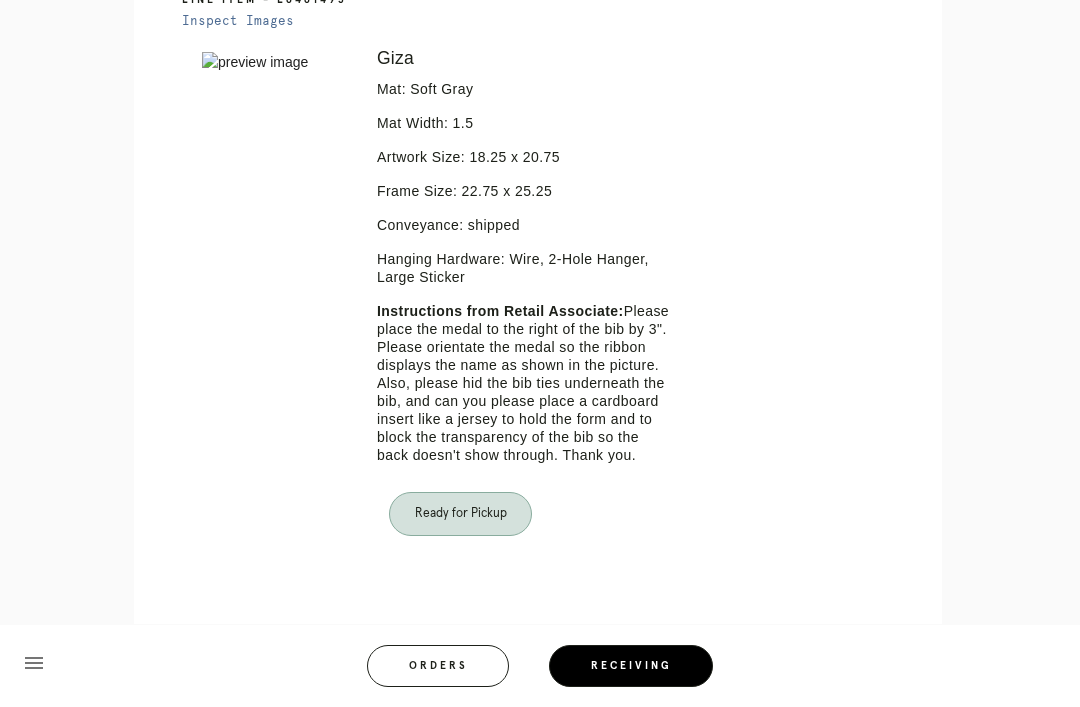 click on "Orders" at bounding box center [438, 667] 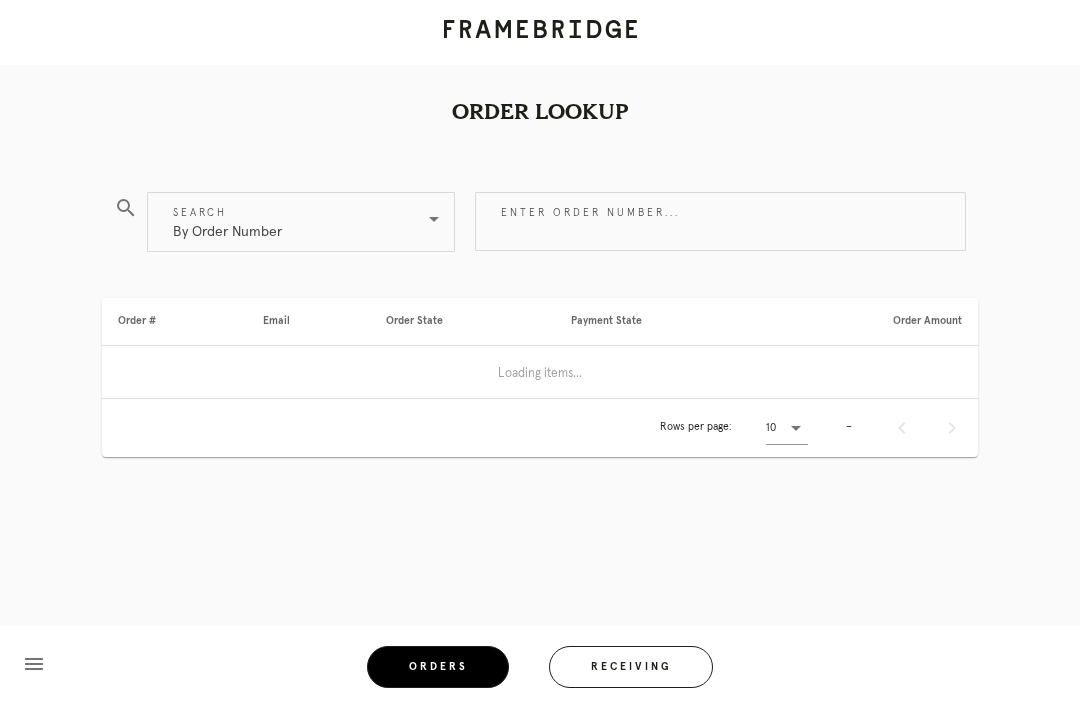 scroll, scrollTop: 0, scrollLeft: 0, axis: both 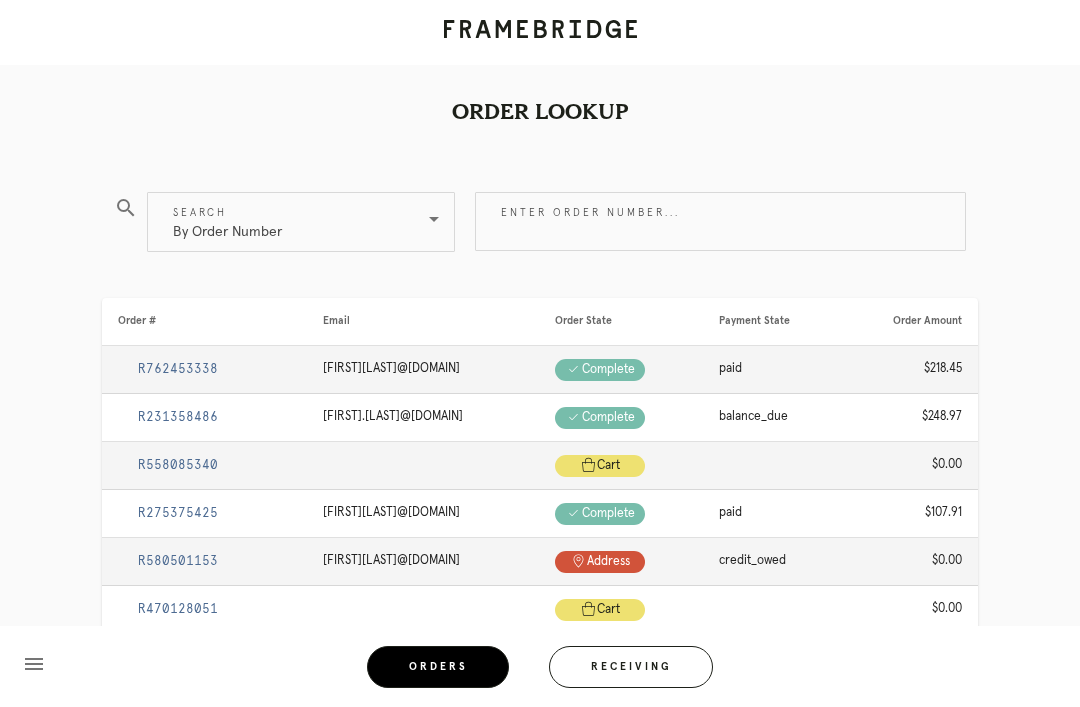 click on "Receiving" at bounding box center (631, 667) 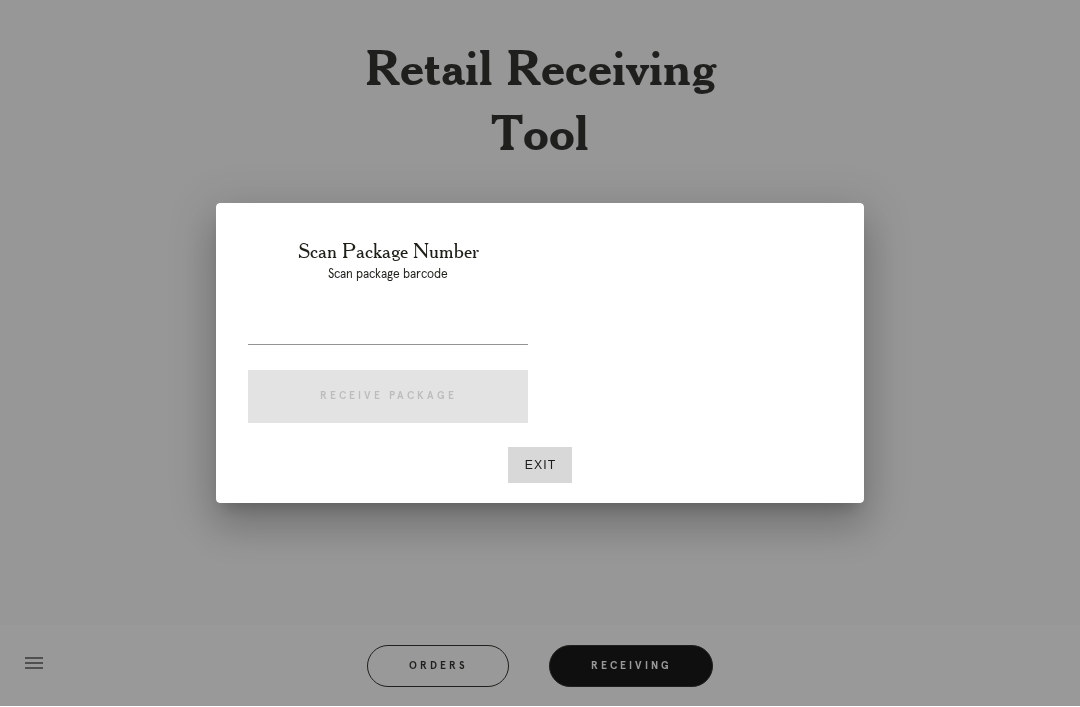 scroll, scrollTop: 64, scrollLeft: 0, axis: vertical 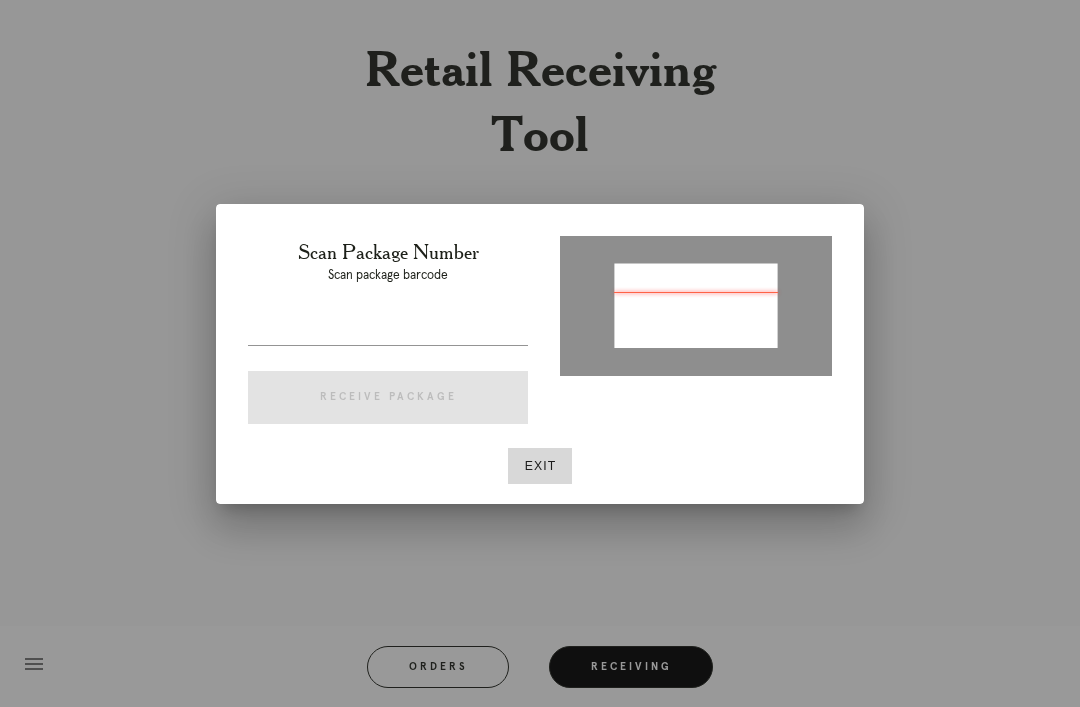 type on "P432087388323817" 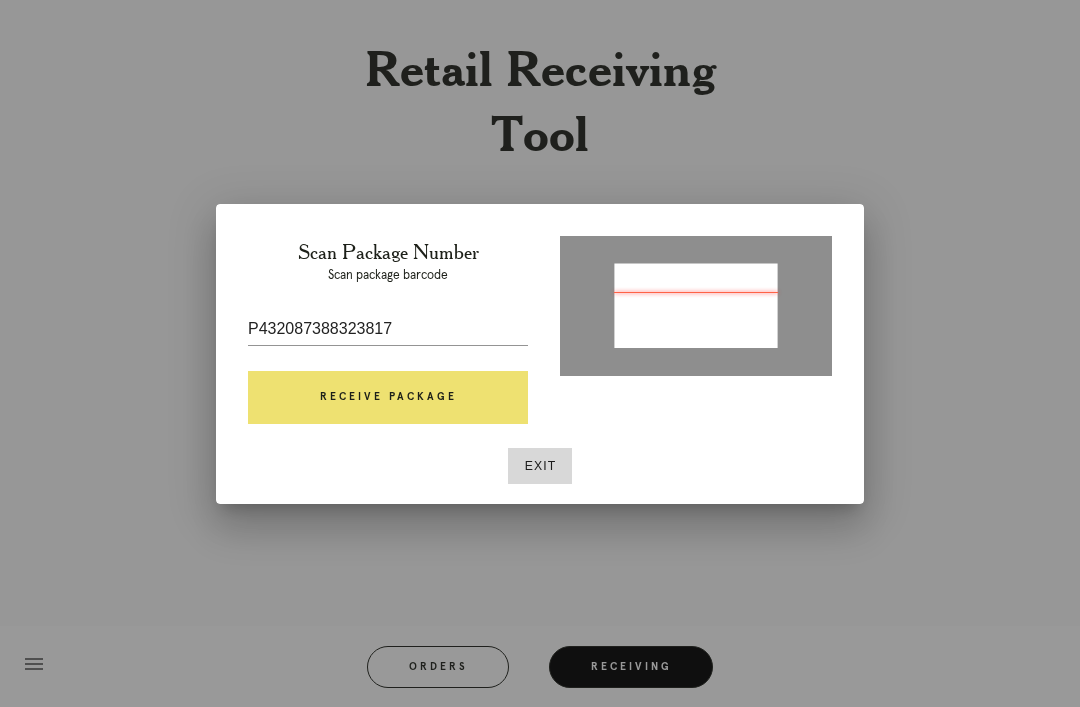 click on "Receive Package" at bounding box center [388, 398] 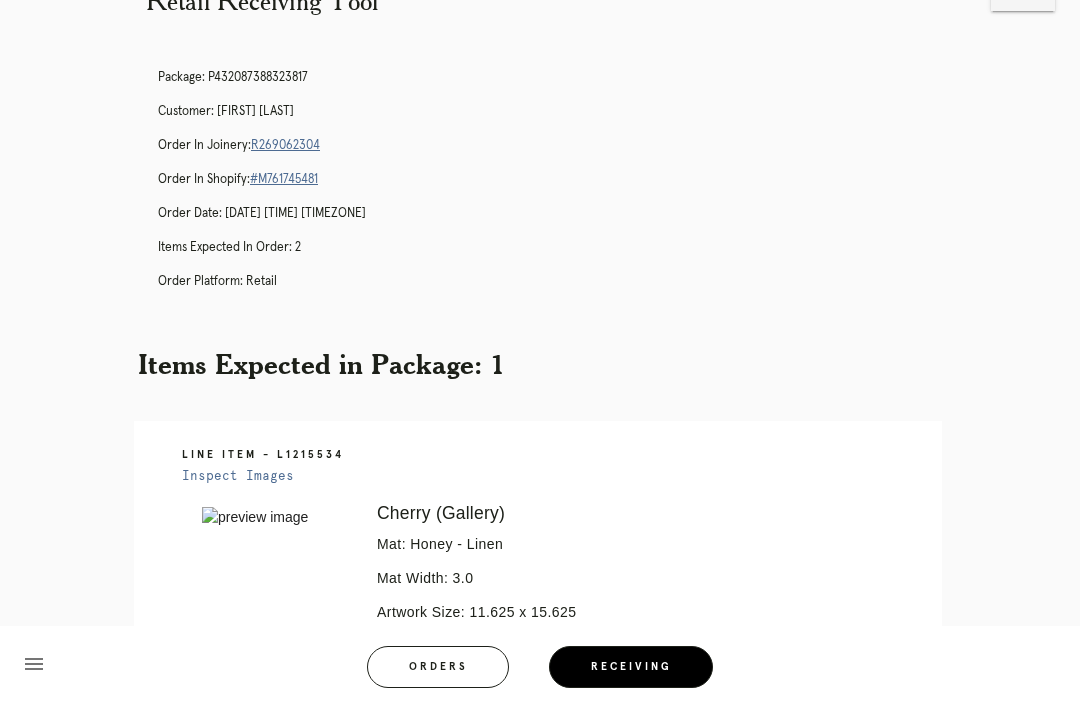 click on "Orders" at bounding box center (438, 667) 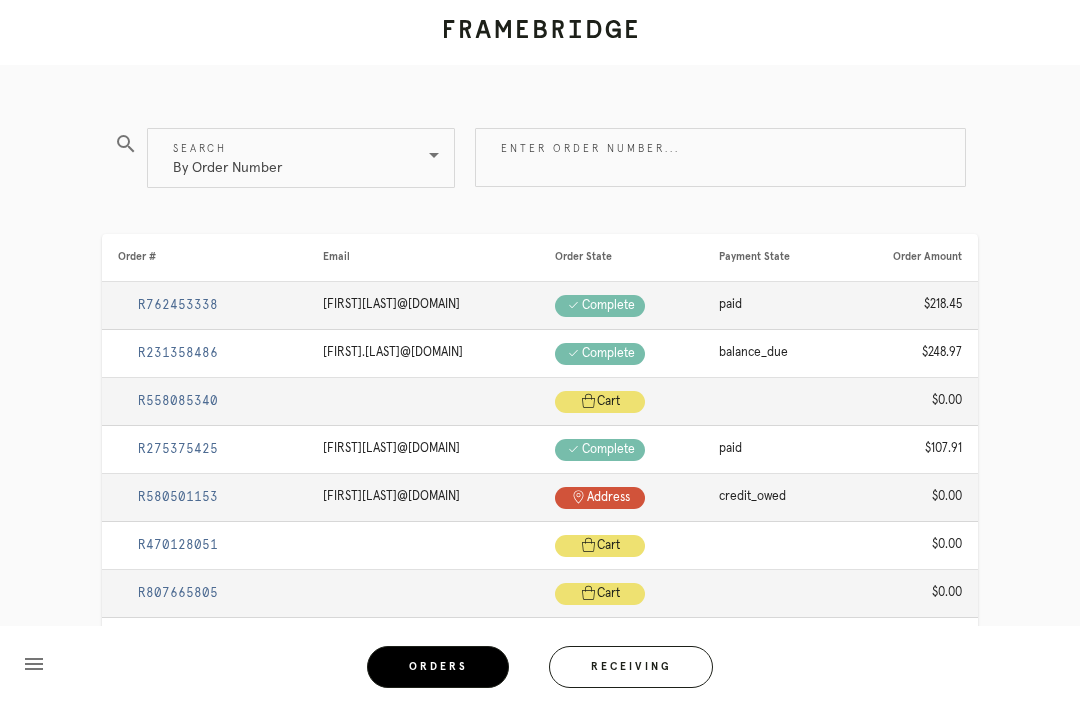 click on "Receiving" at bounding box center (631, 667) 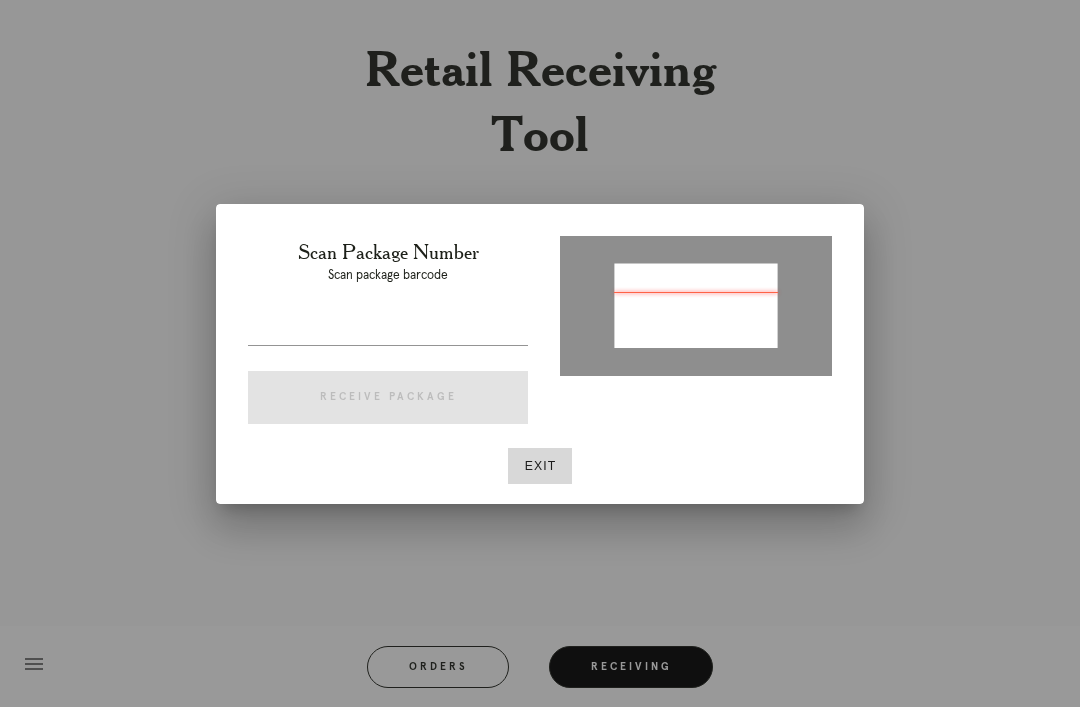 type on "P432087388323817" 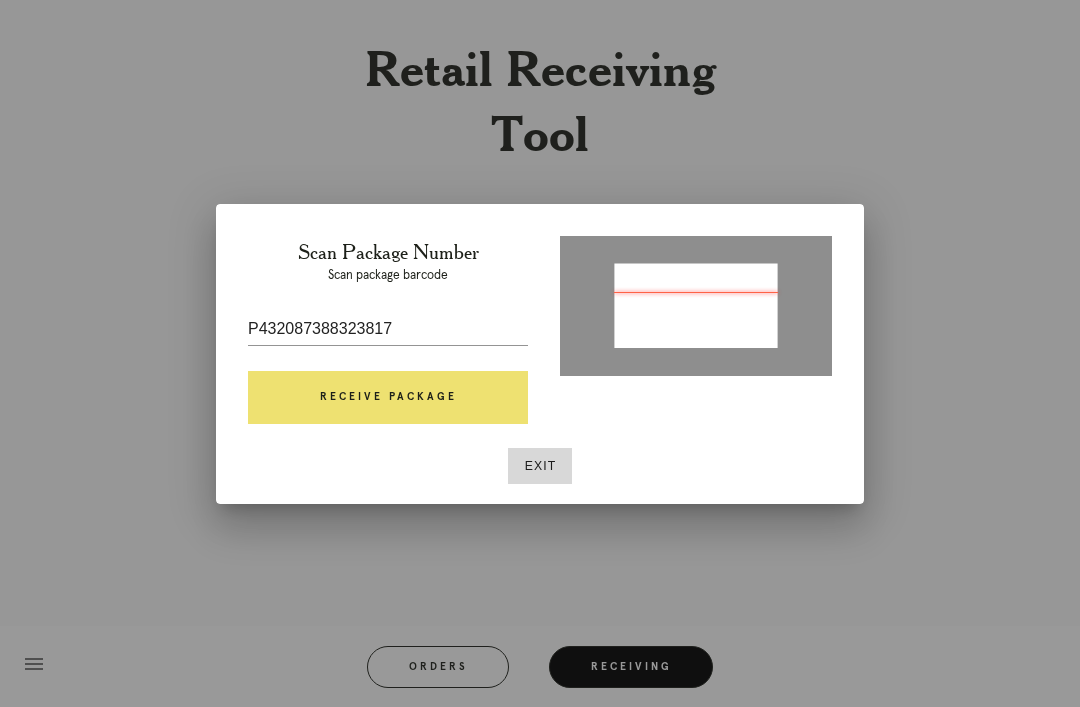 click on "Receive Package" at bounding box center (388, 398) 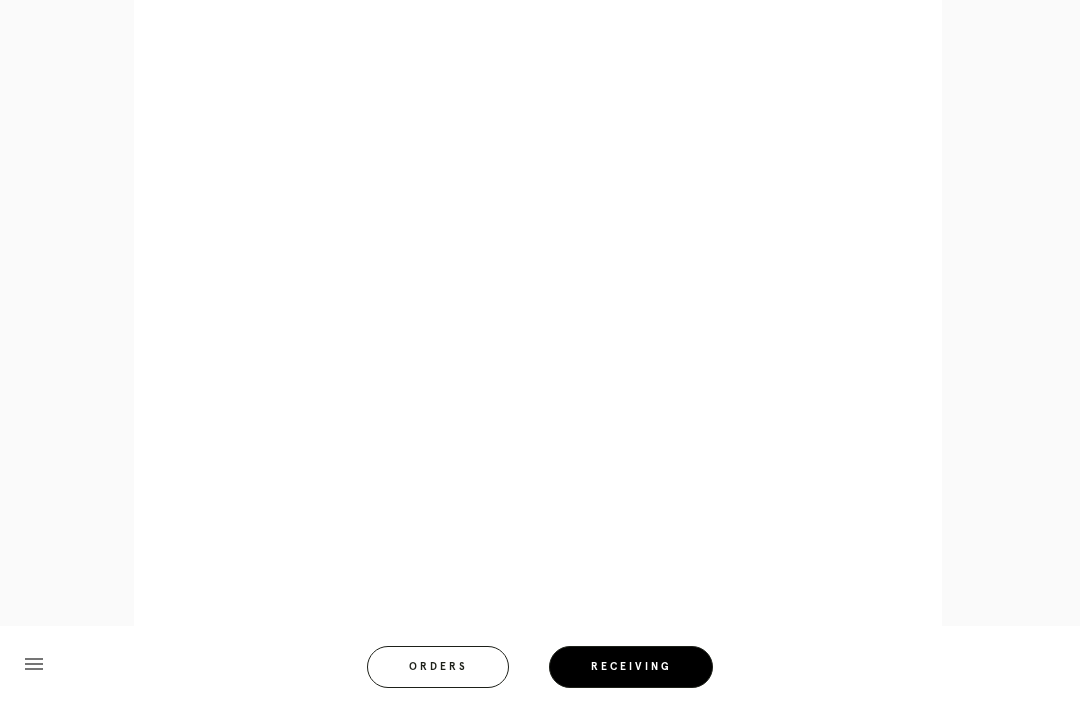 scroll, scrollTop: 928, scrollLeft: 0, axis: vertical 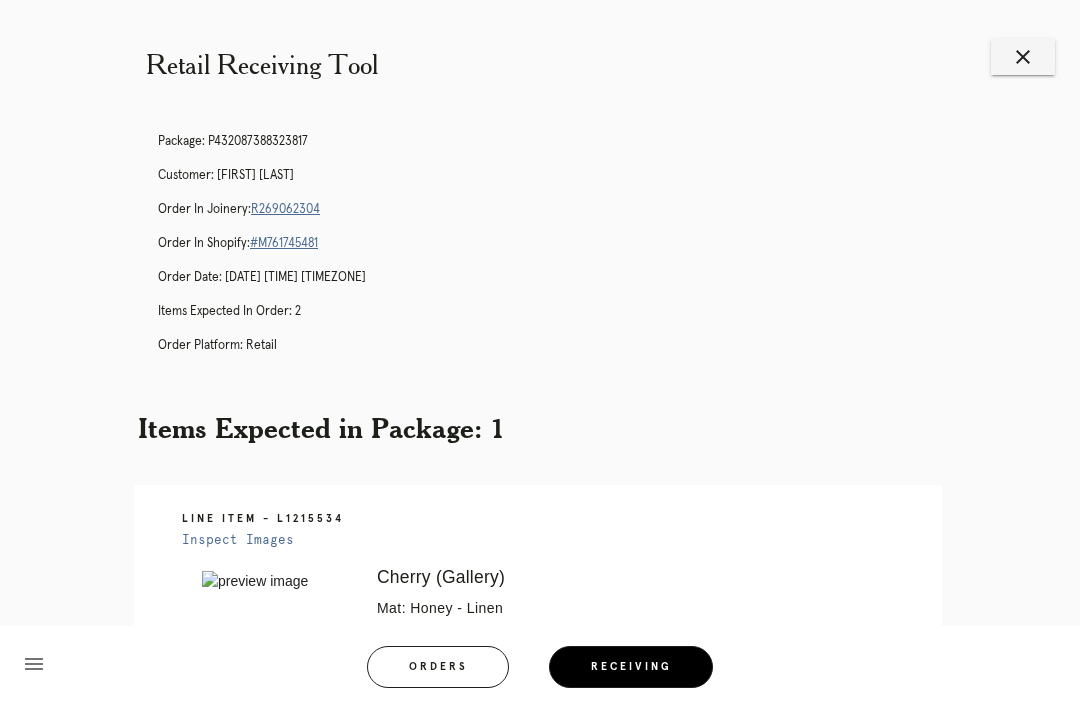 click on "Orders" at bounding box center [438, 667] 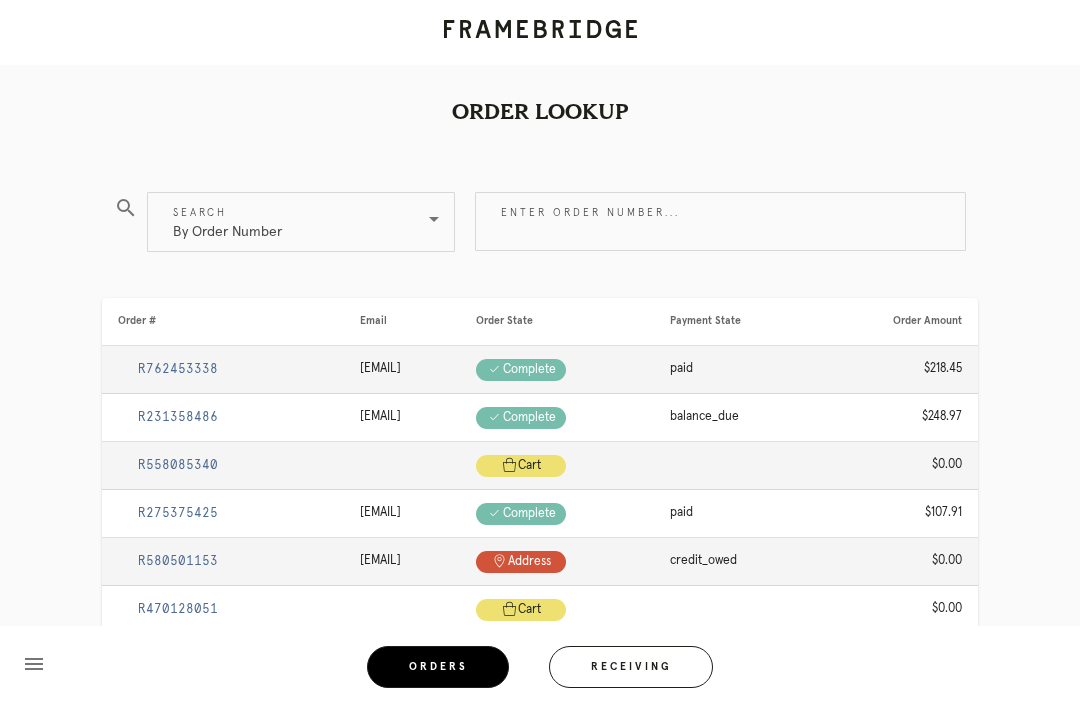click on "Receiving" at bounding box center (631, 667) 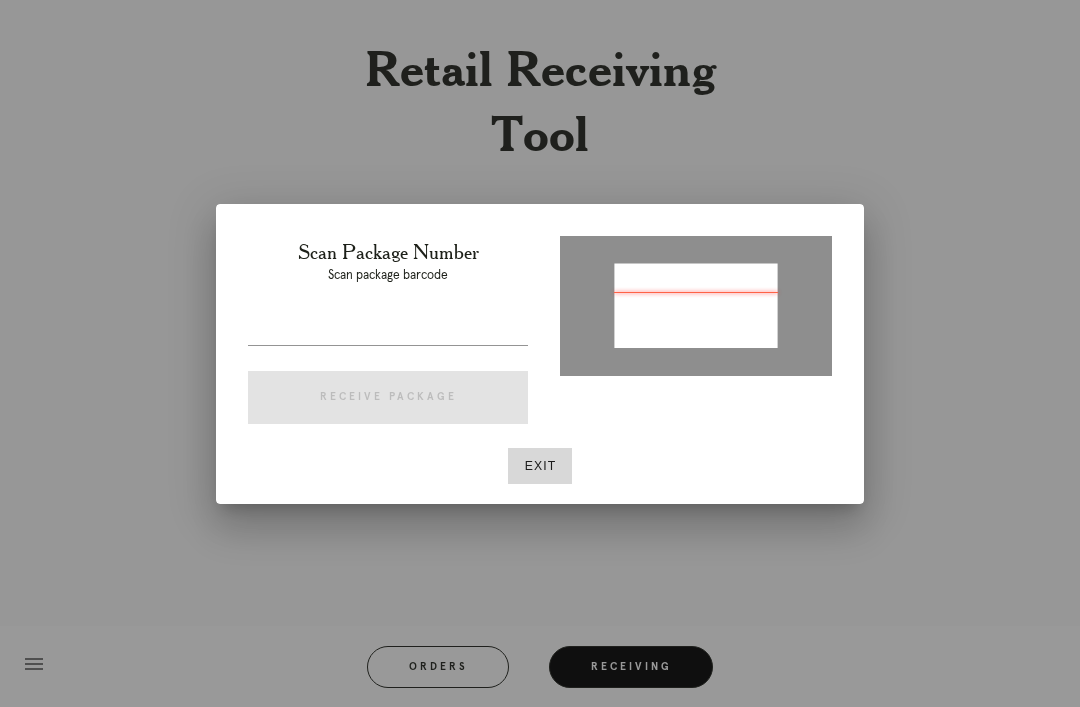 type on "P446578257001565" 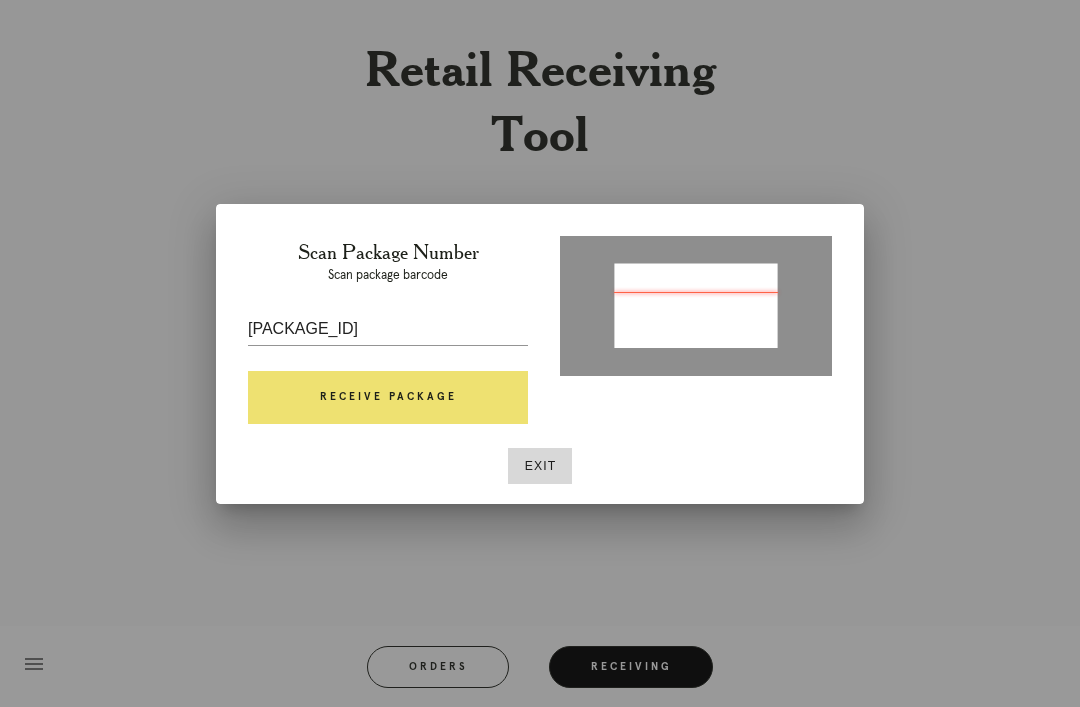 click on "Receive Package" at bounding box center (388, 398) 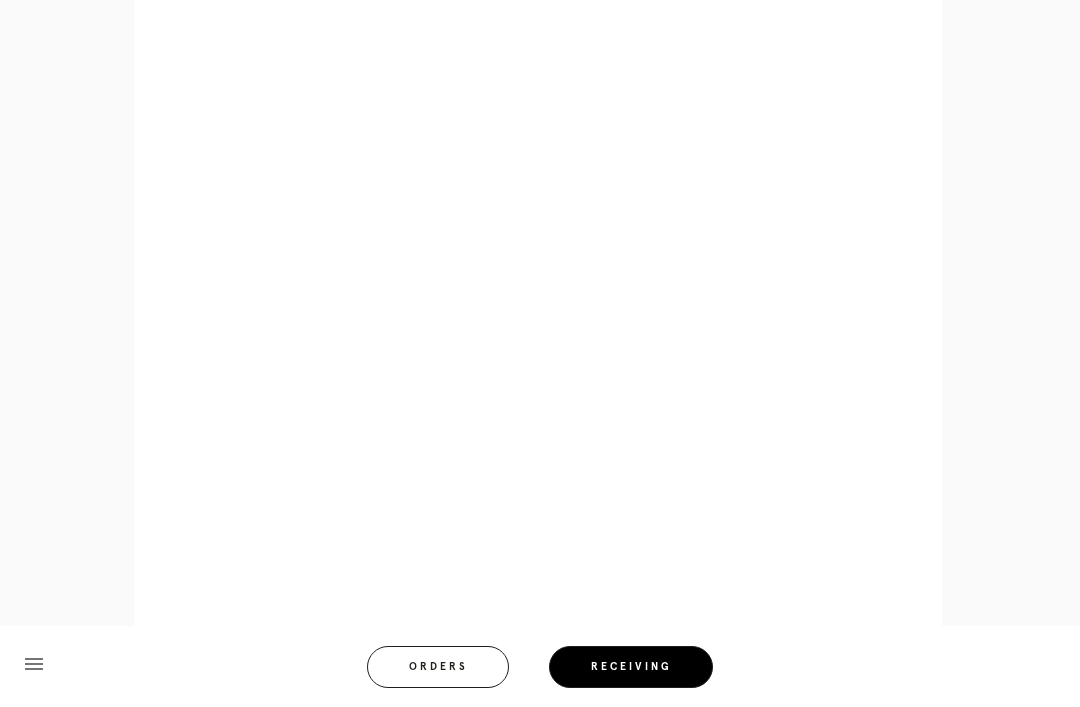 scroll, scrollTop: 892, scrollLeft: 0, axis: vertical 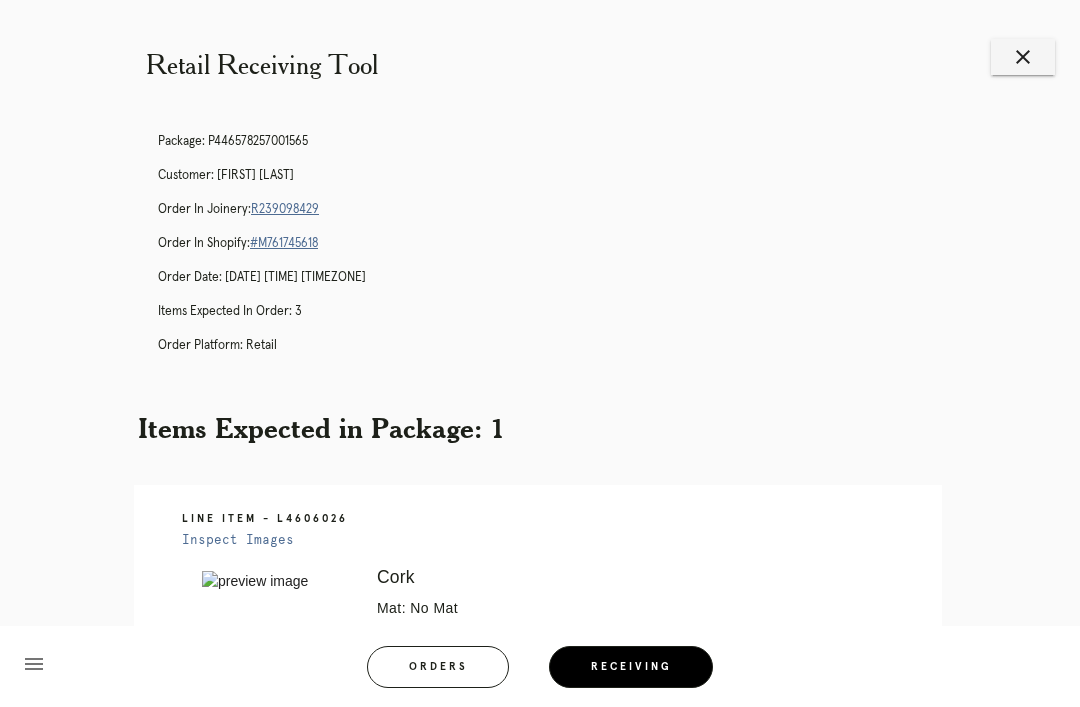 click on "R239098429" at bounding box center [285, 209] 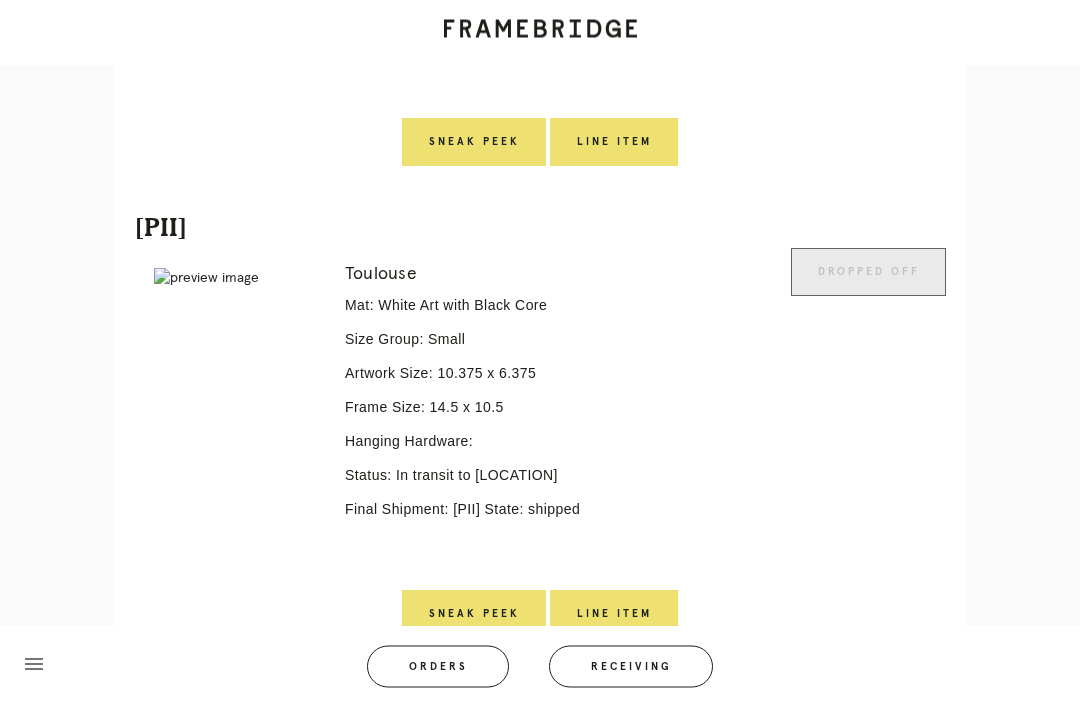 scroll, scrollTop: 1417, scrollLeft: 0, axis: vertical 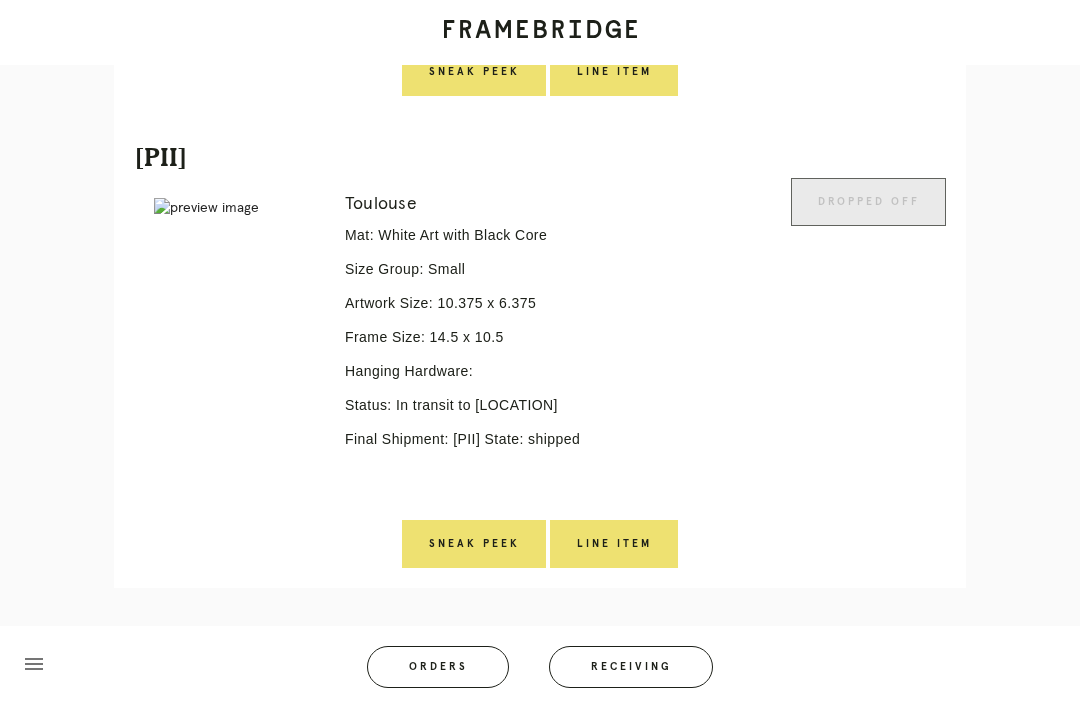 click on "Orders" at bounding box center (438, 667) 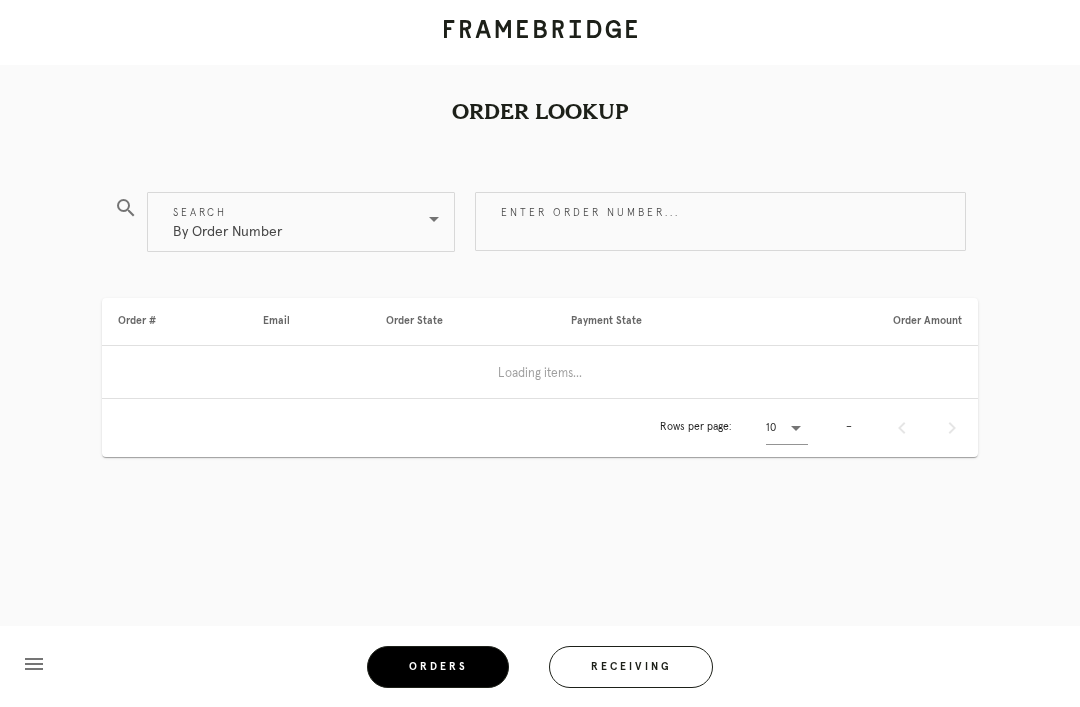 scroll, scrollTop: 0, scrollLeft: 0, axis: both 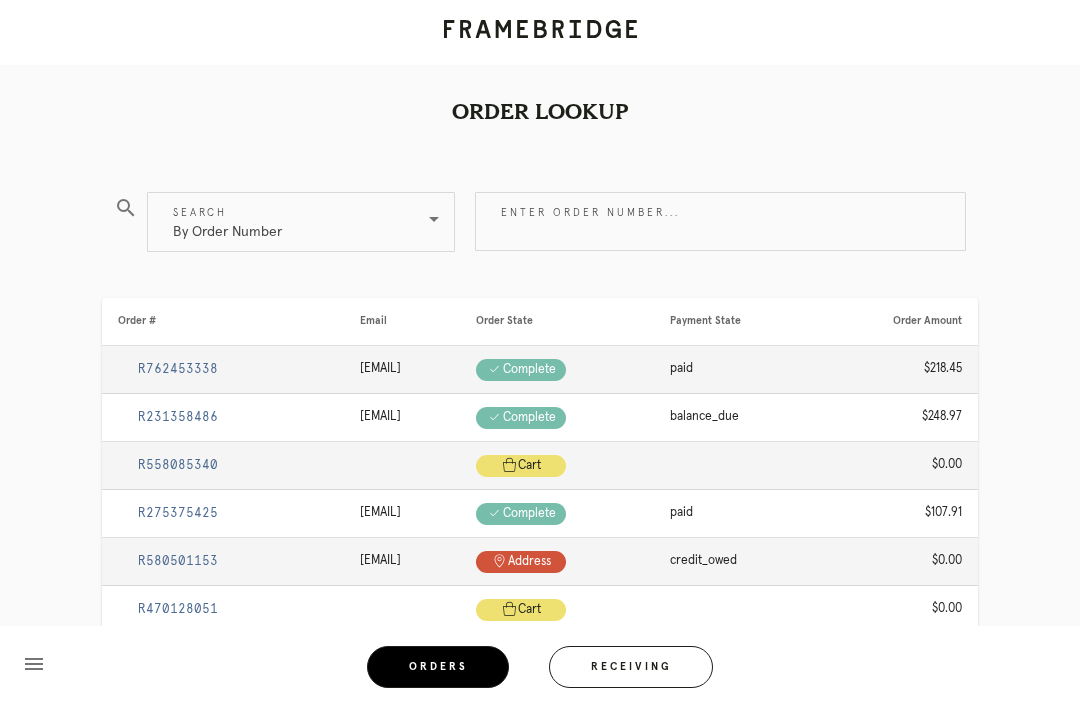 click on "Enter order number..." at bounding box center [720, 221] 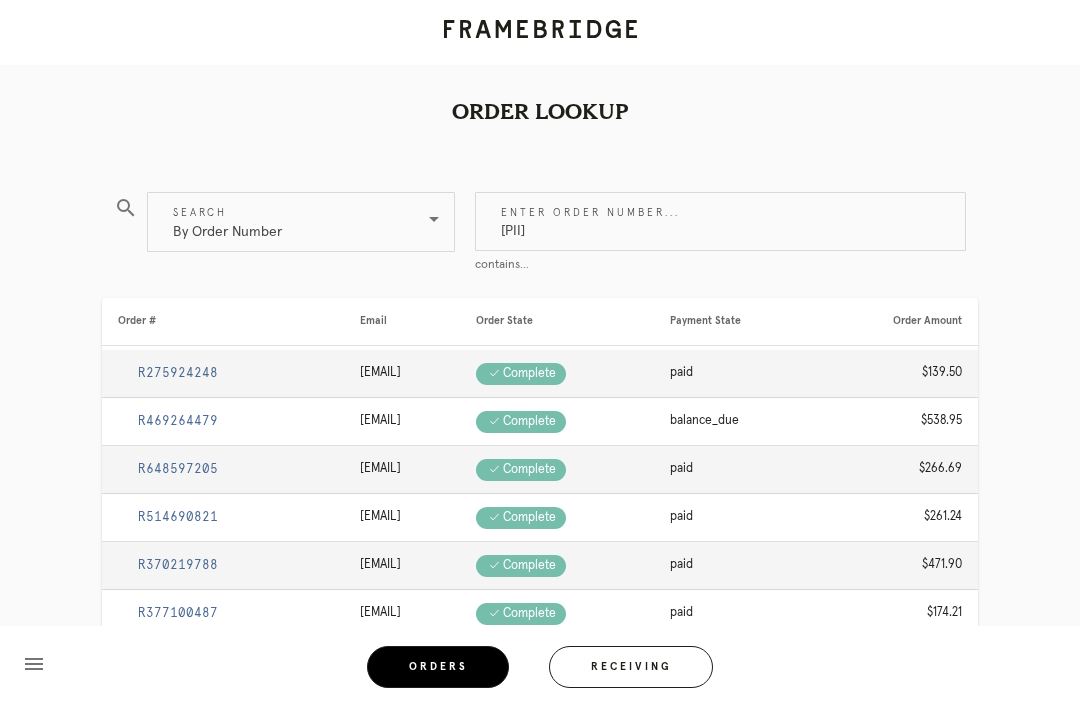type on "M761732486" 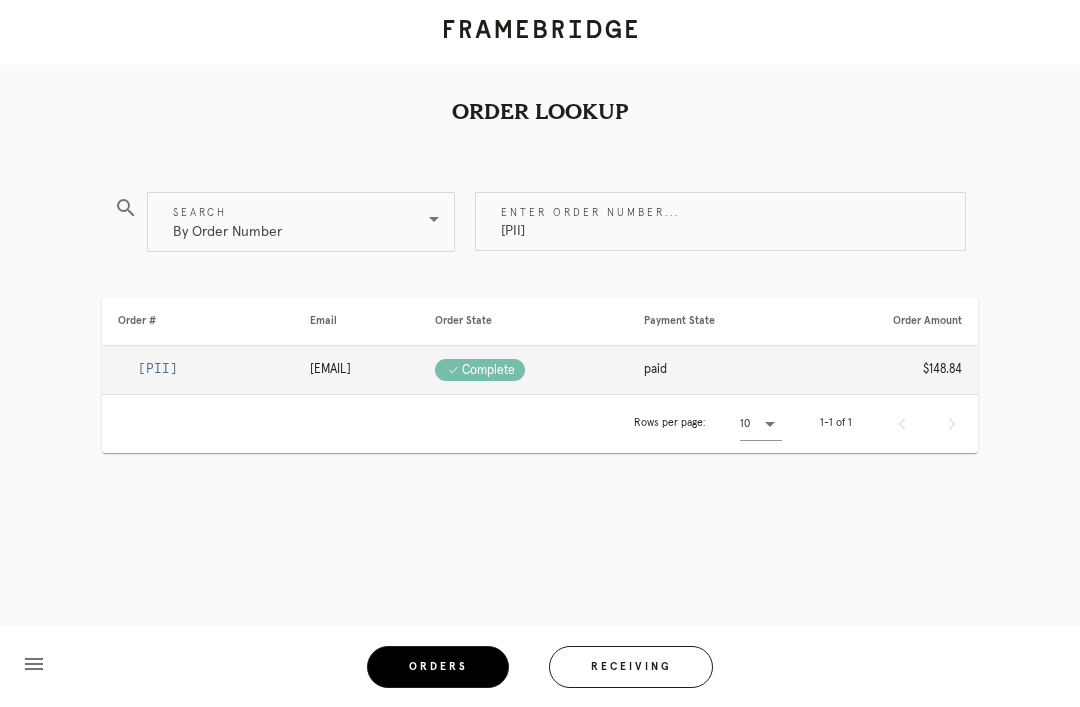 click on "R660140595" at bounding box center [158, 369] 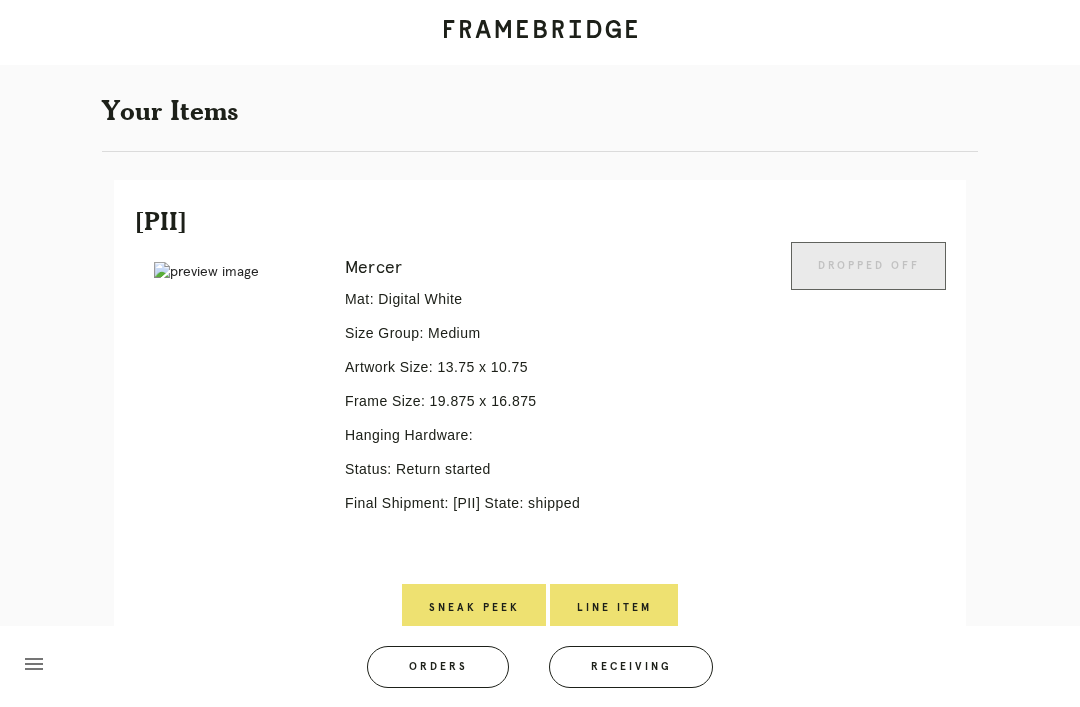 scroll, scrollTop: 378, scrollLeft: 0, axis: vertical 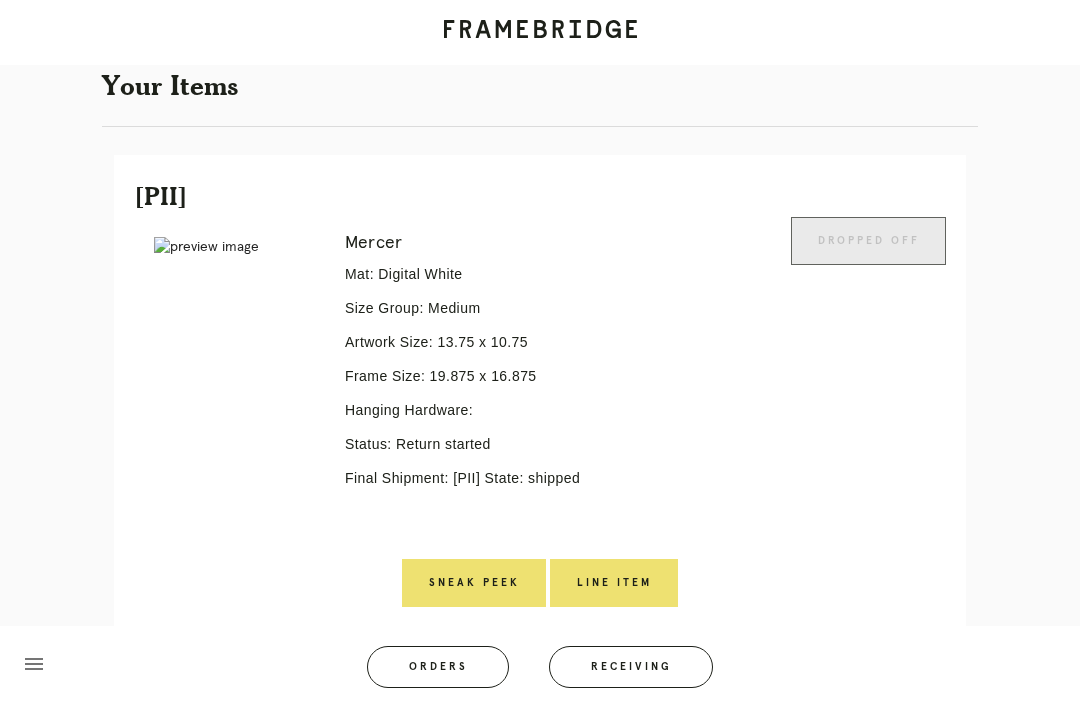 click on "Orders" at bounding box center (438, 667) 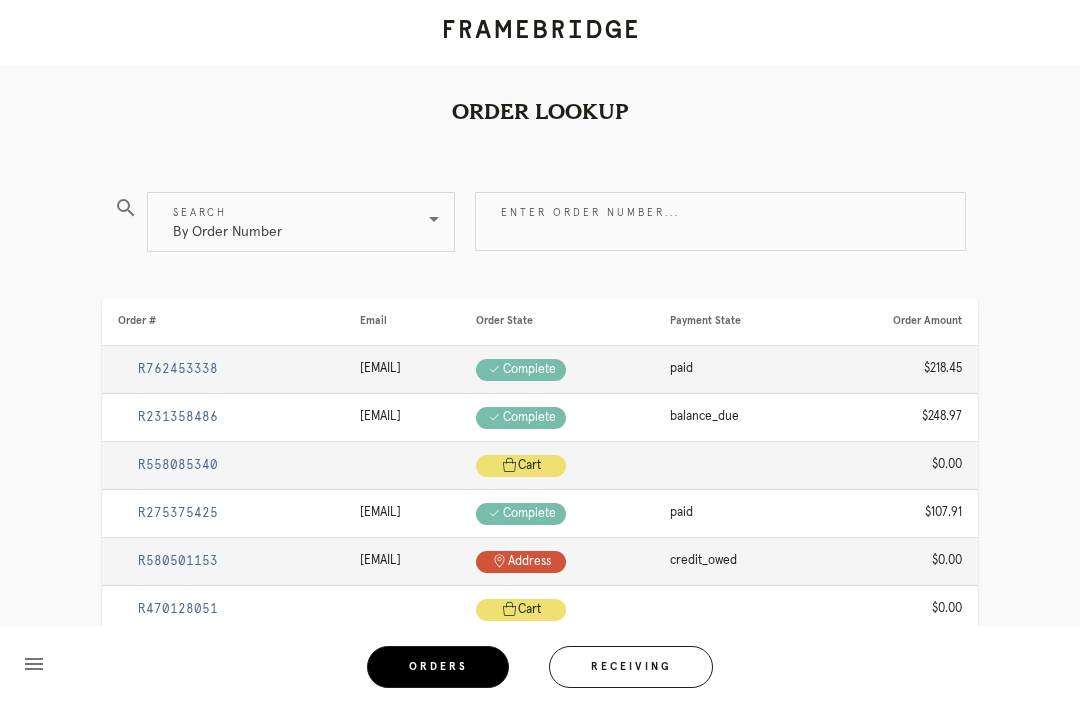 click on "Receiving" at bounding box center [631, 667] 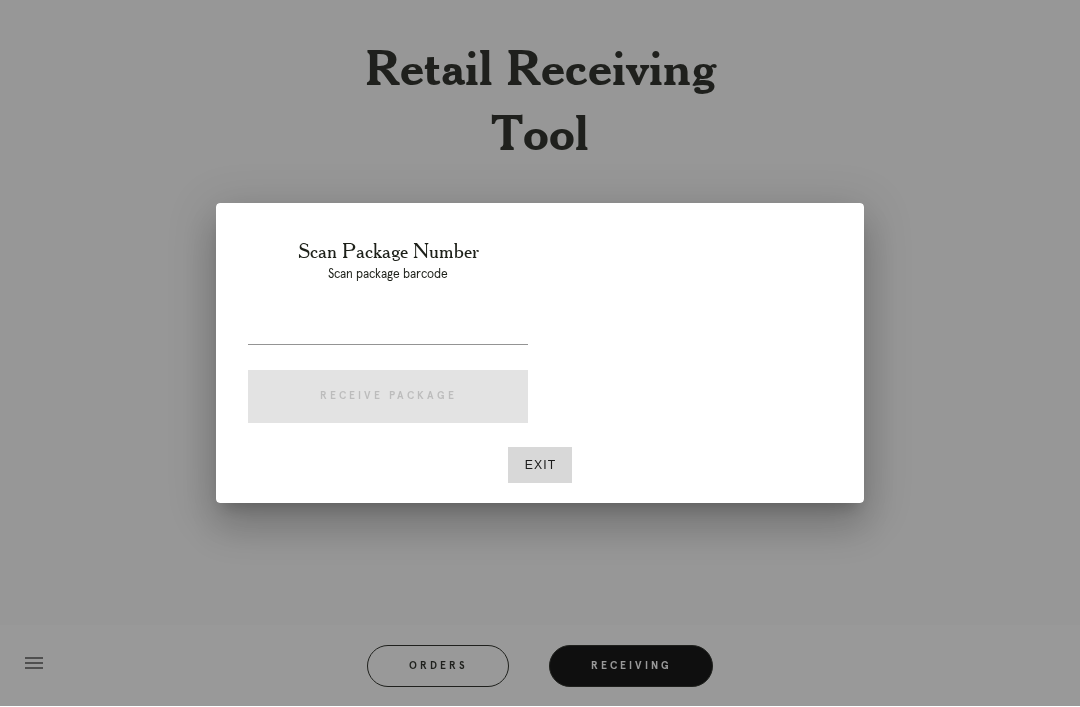 scroll, scrollTop: 64, scrollLeft: 0, axis: vertical 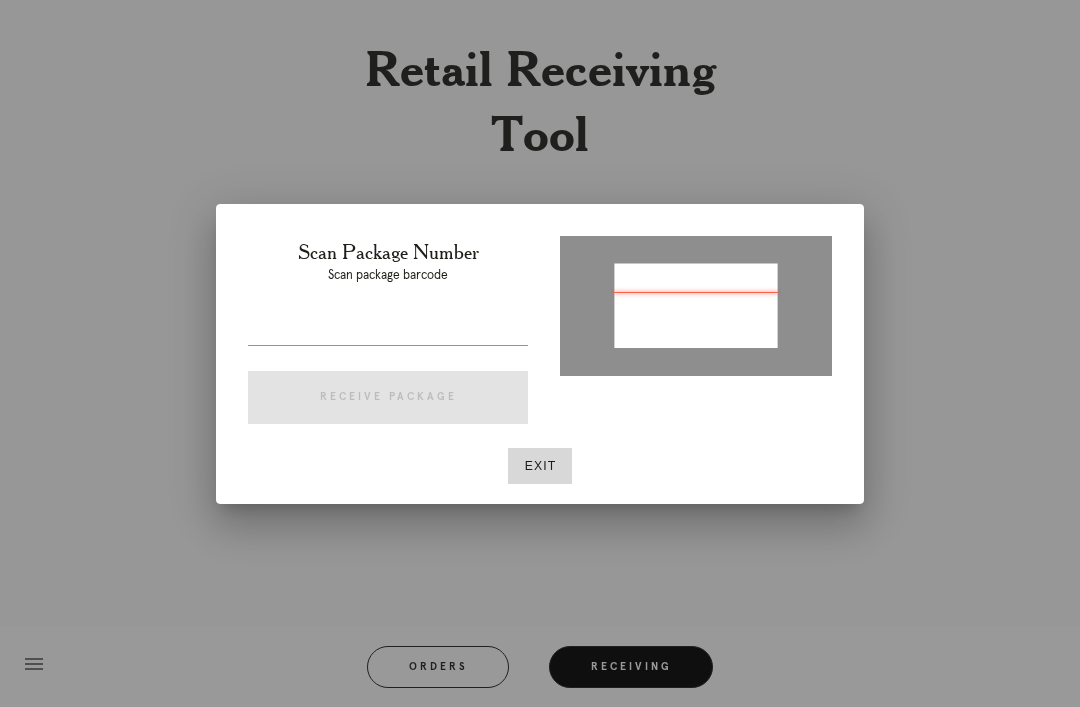 type on "P477055397258364" 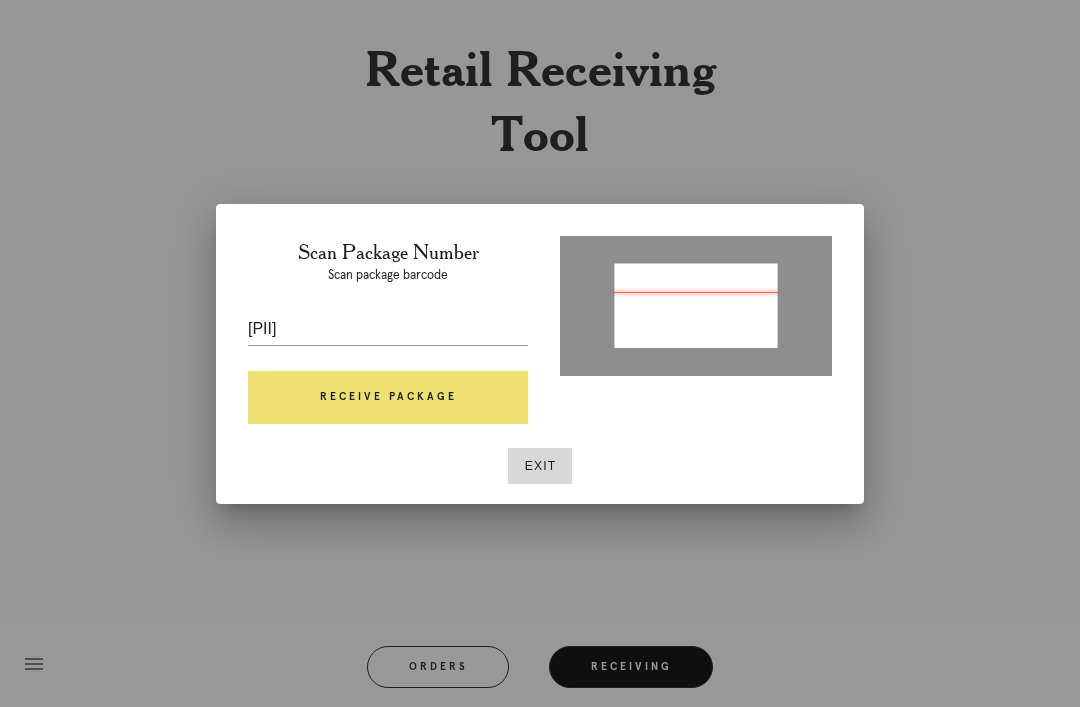 click on "Receive Package" at bounding box center (388, 398) 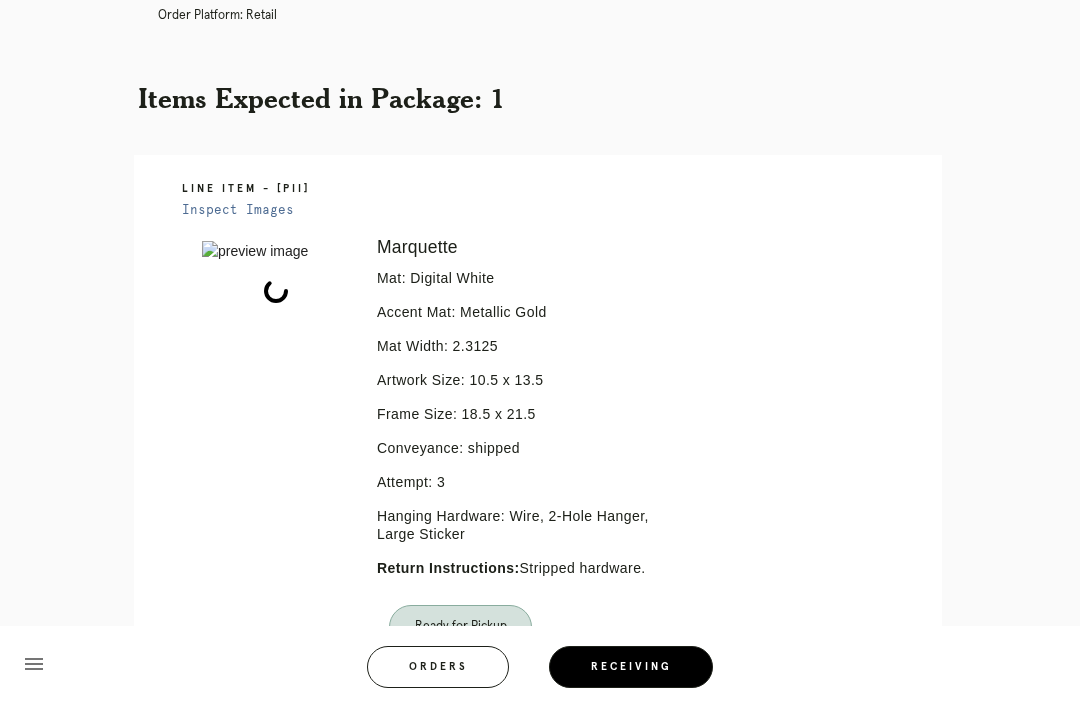 scroll, scrollTop: 424, scrollLeft: 0, axis: vertical 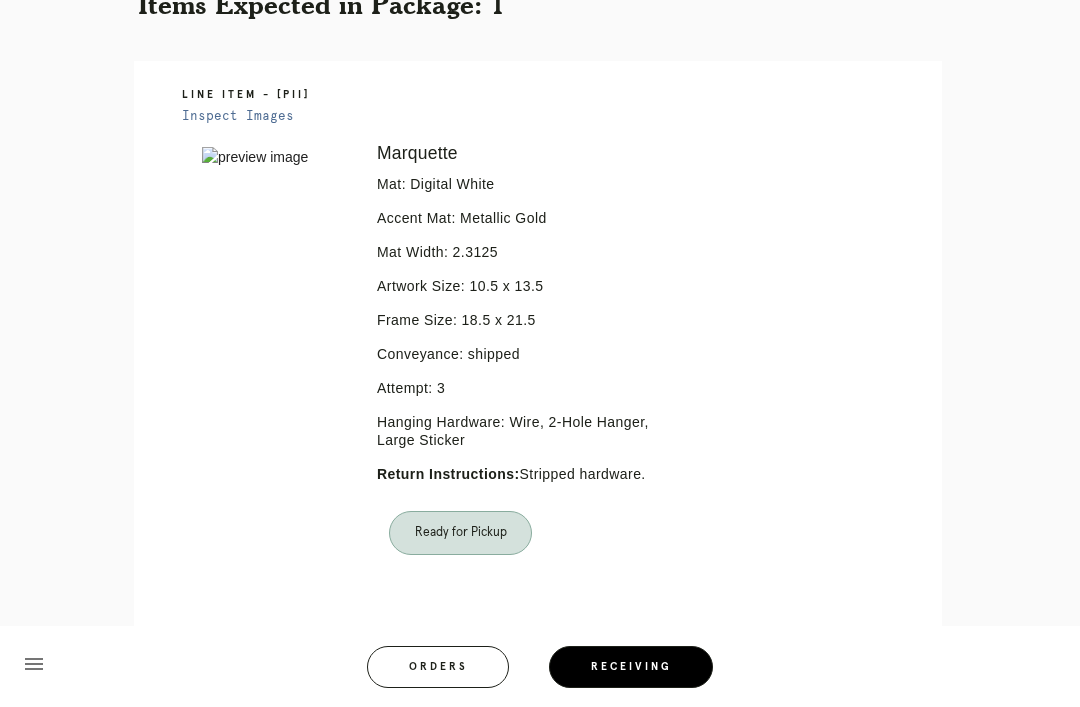 click on "Orders" at bounding box center (438, 667) 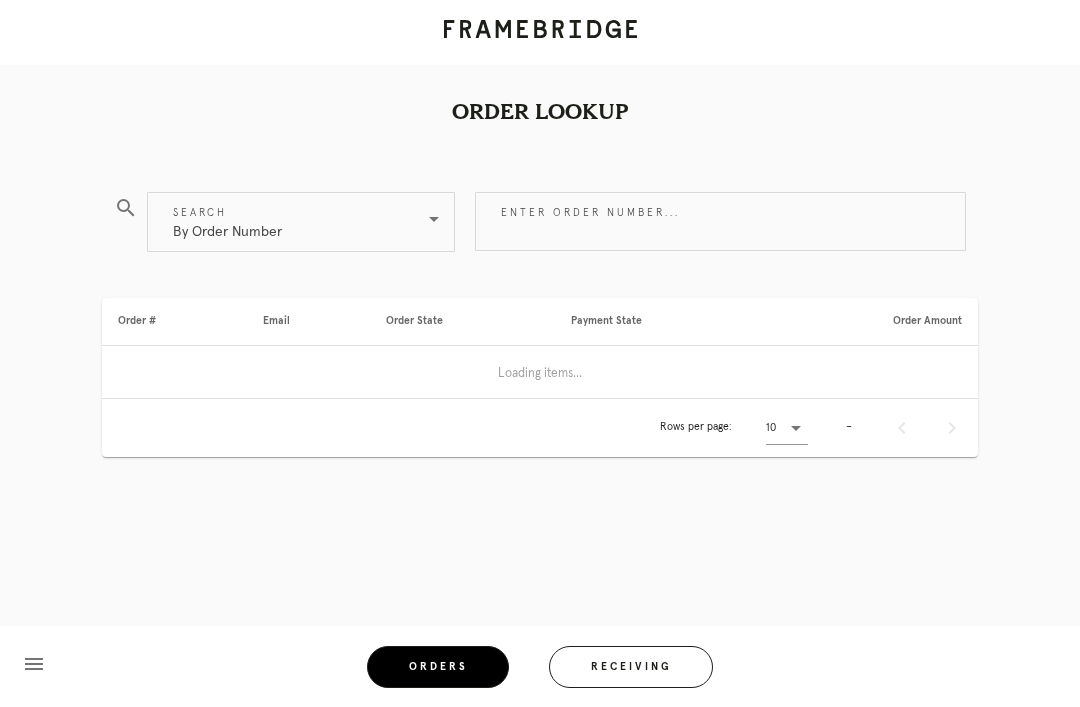 scroll, scrollTop: 0, scrollLeft: 0, axis: both 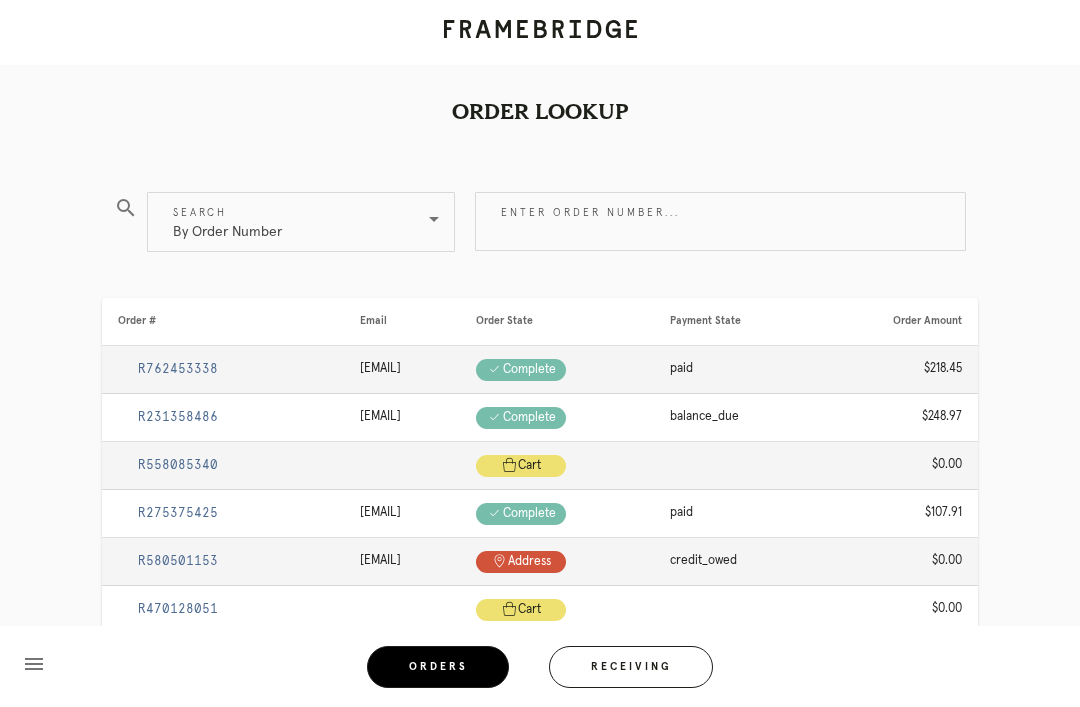 click on "Receiving" at bounding box center (631, 667) 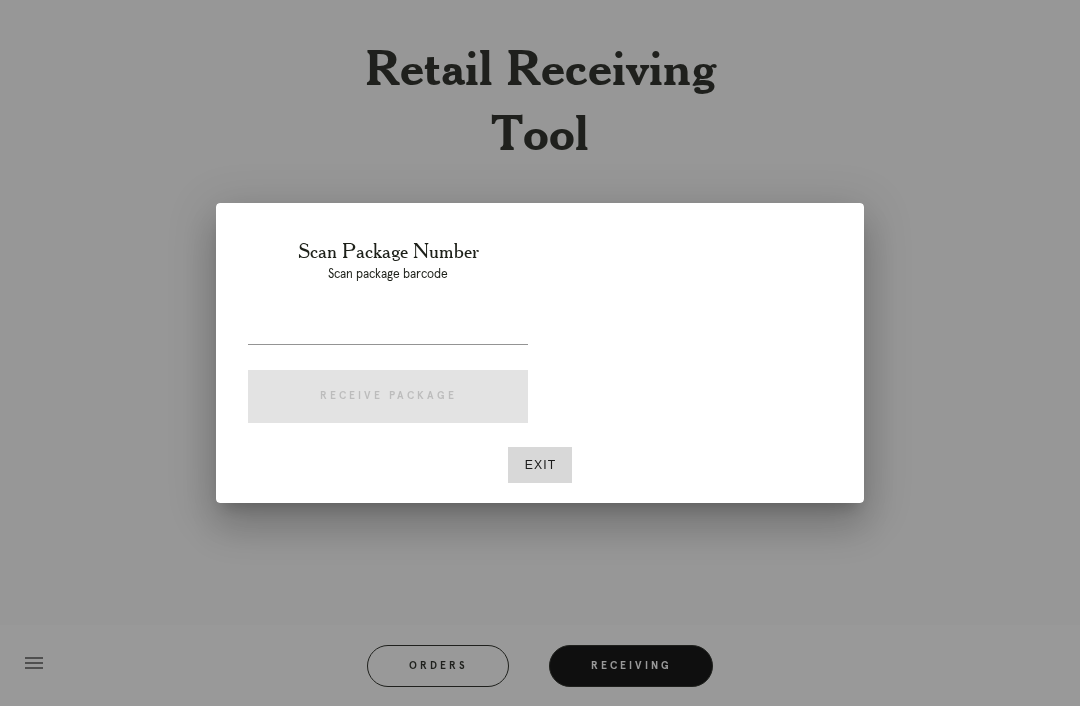 scroll, scrollTop: 64, scrollLeft: 0, axis: vertical 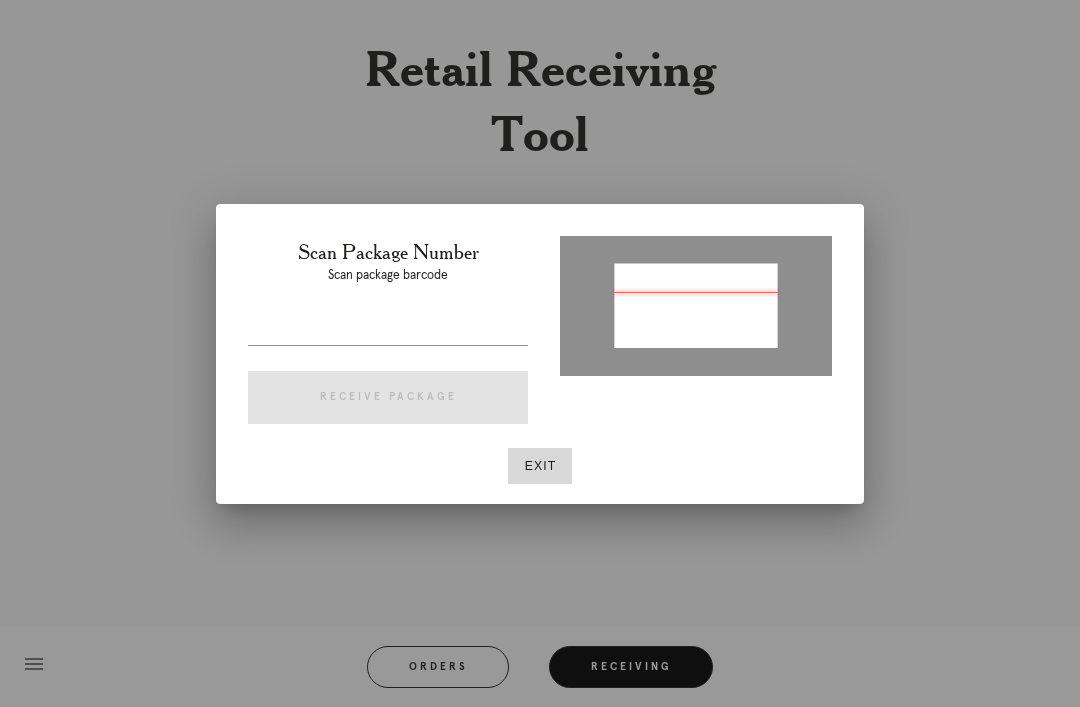 type on "P437471236915692" 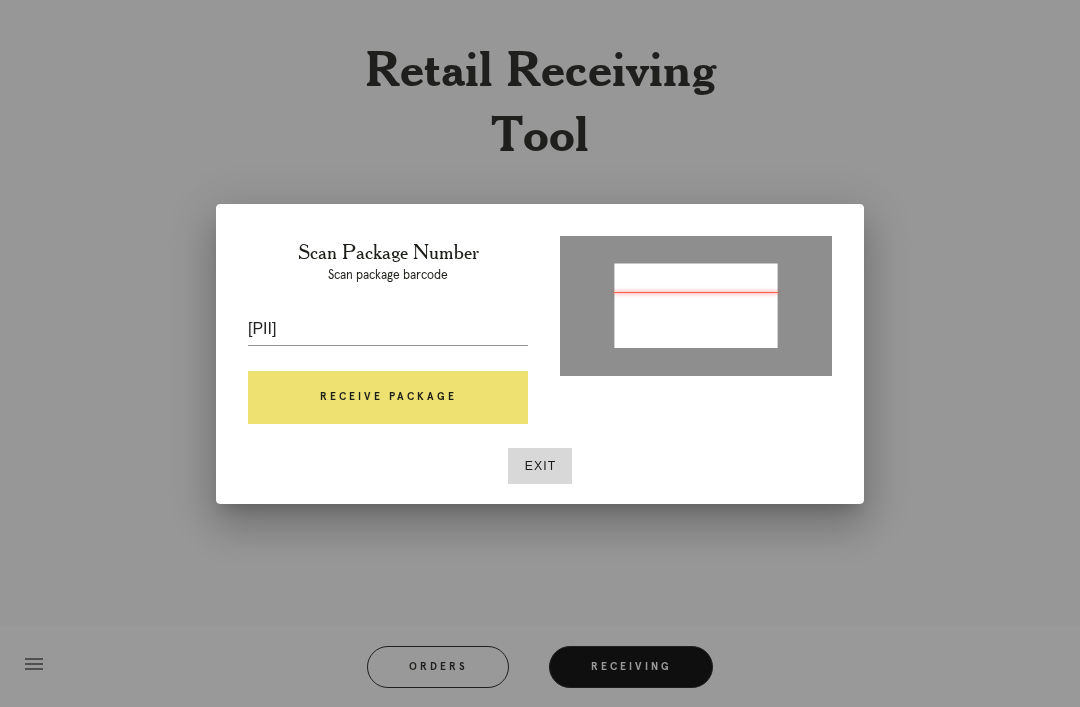 click on "Receive Package" at bounding box center (388, 398) 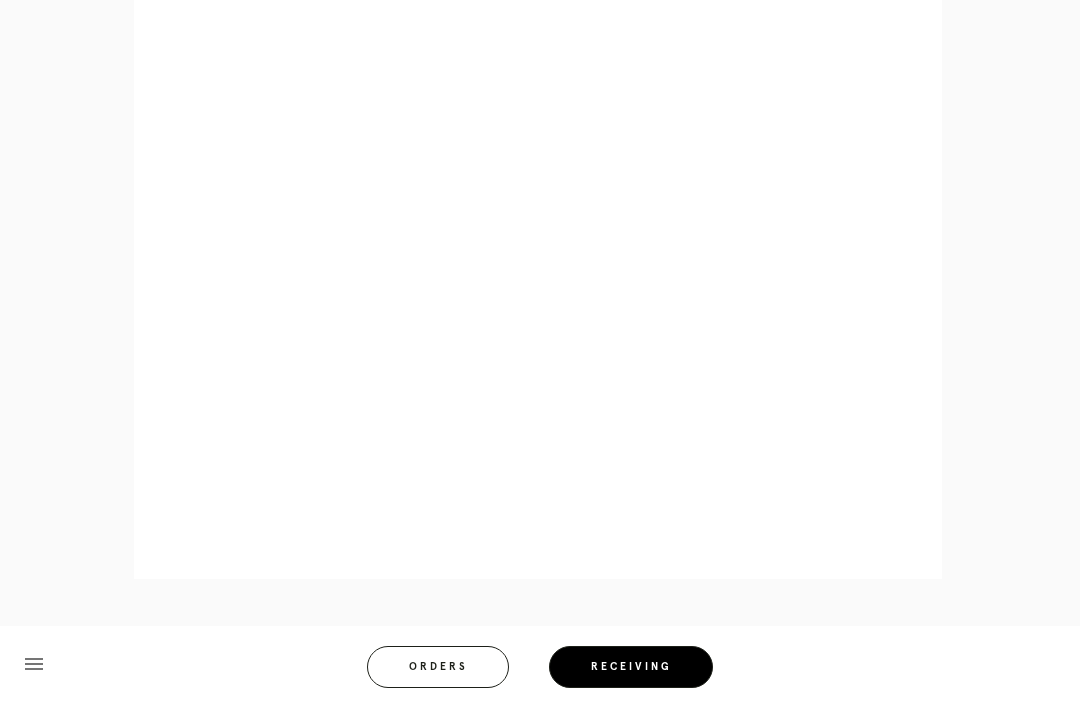 scroll, scrollTop: 858, scrollLeft: 0, axis: vertical 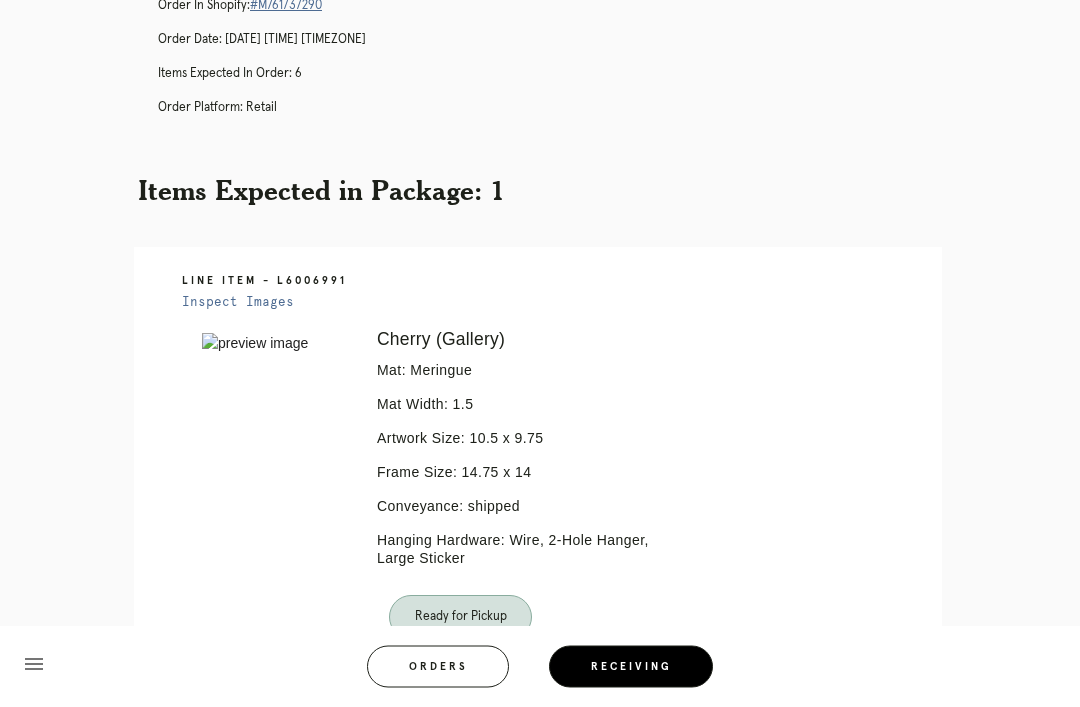 click on "Orders" at bounding box center [438, 667] 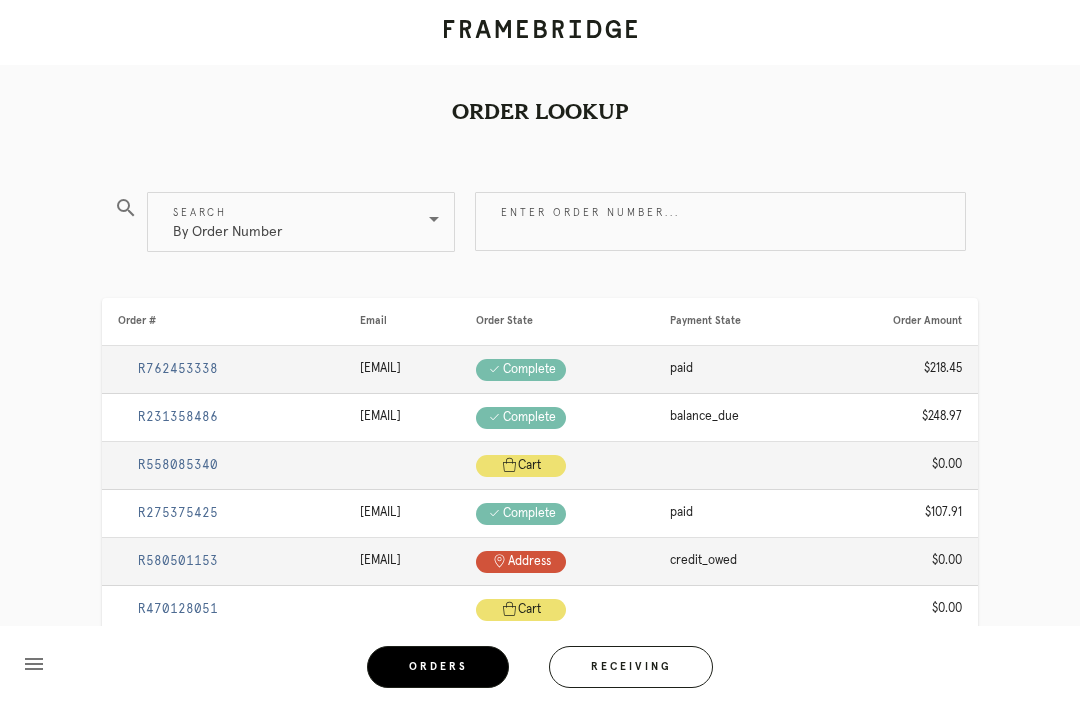 click on "Receiving" at bounding box center [631, 667] 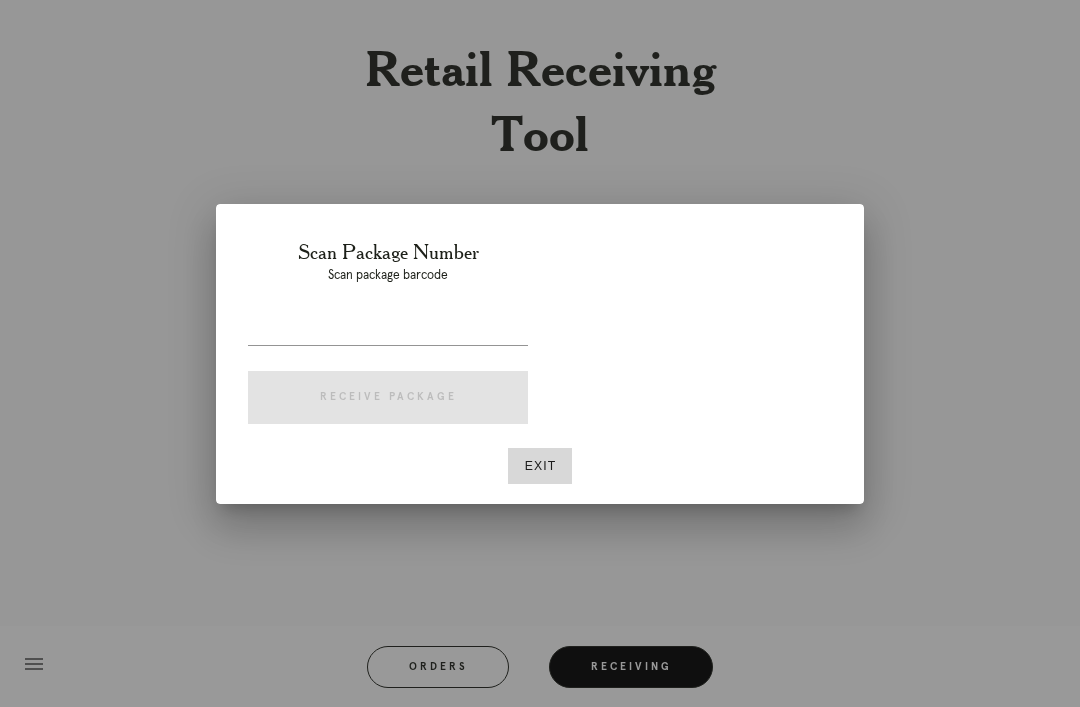 scroll, scrollTop: 64, scrollLeft: 0, axis: vertical 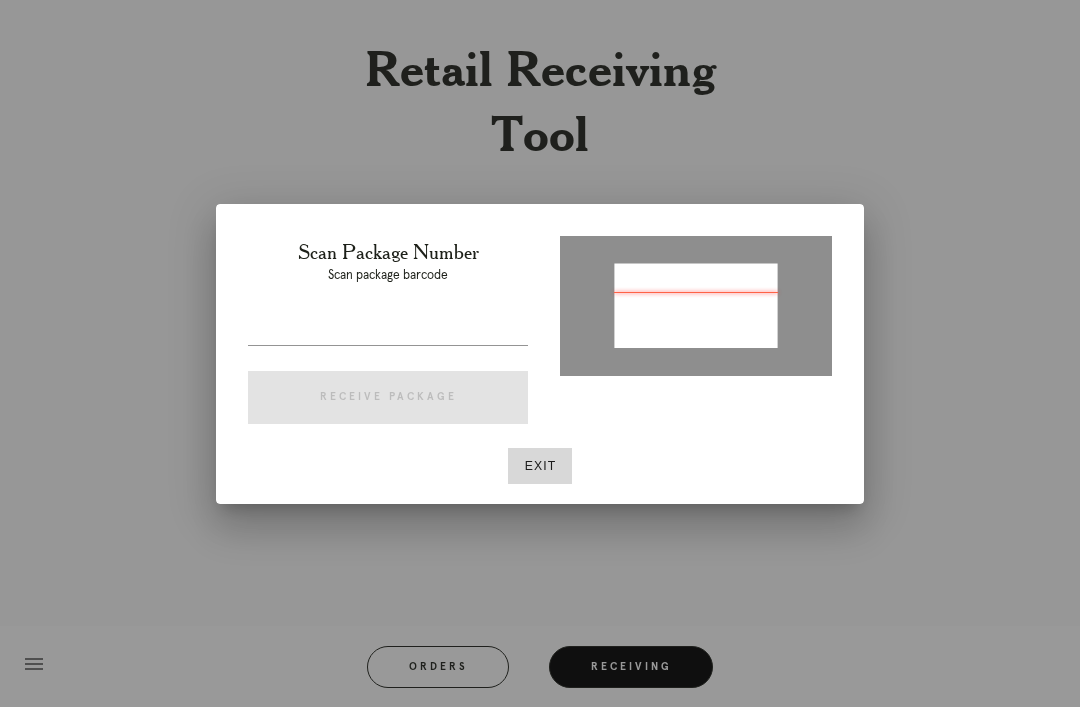 type on "P420083276433827" 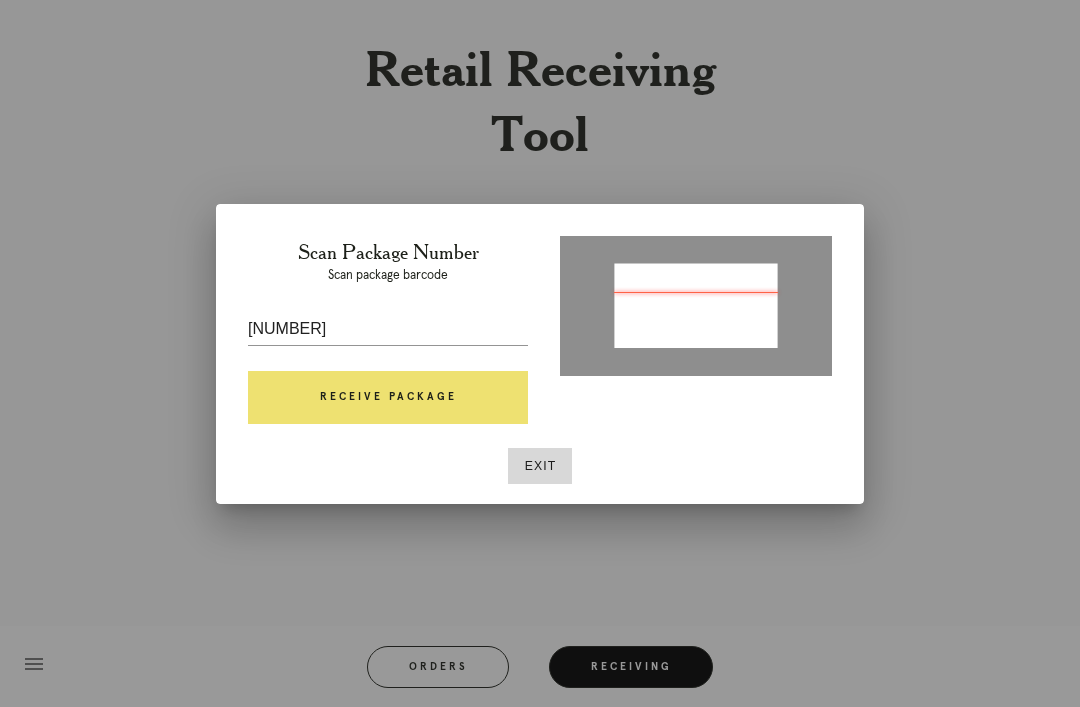 click on "Receive Package" at bounding box center (388, 398) 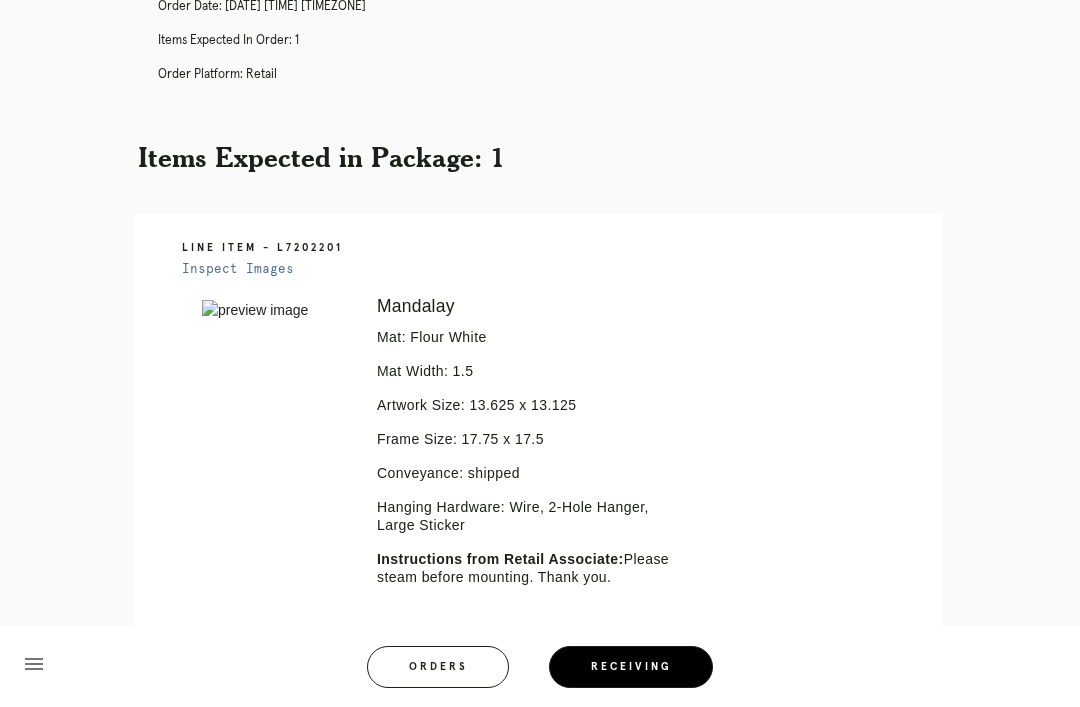 scroll, scrollTop: 0, scrollLeft: 0, axis: both 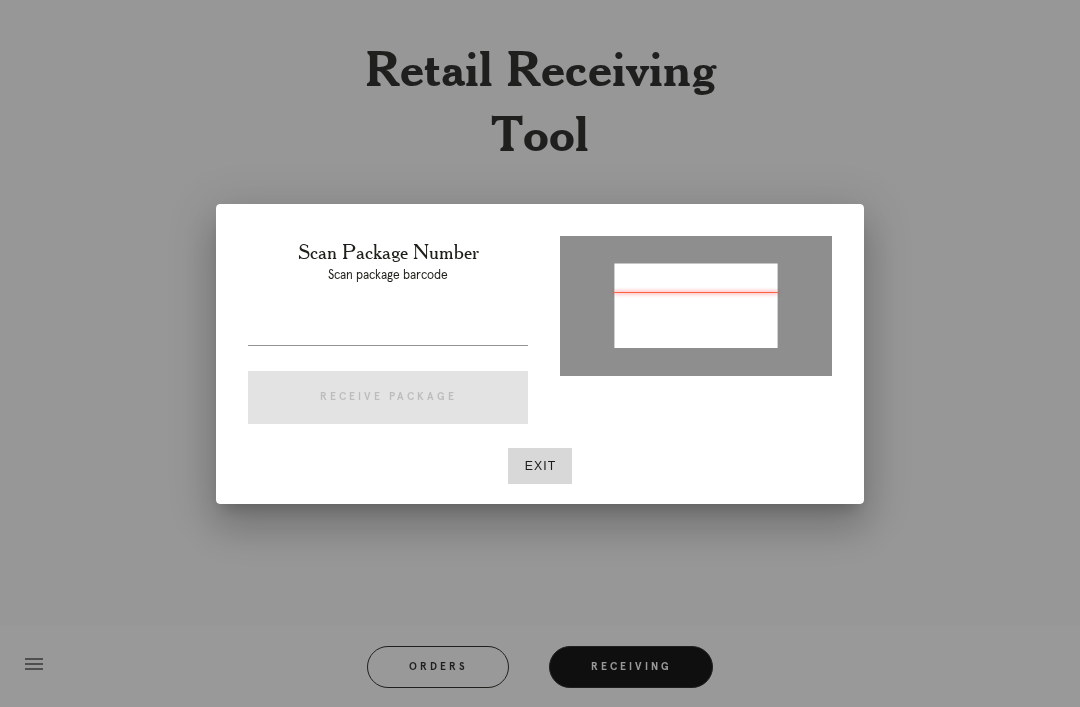 type on "[NUMBER]" 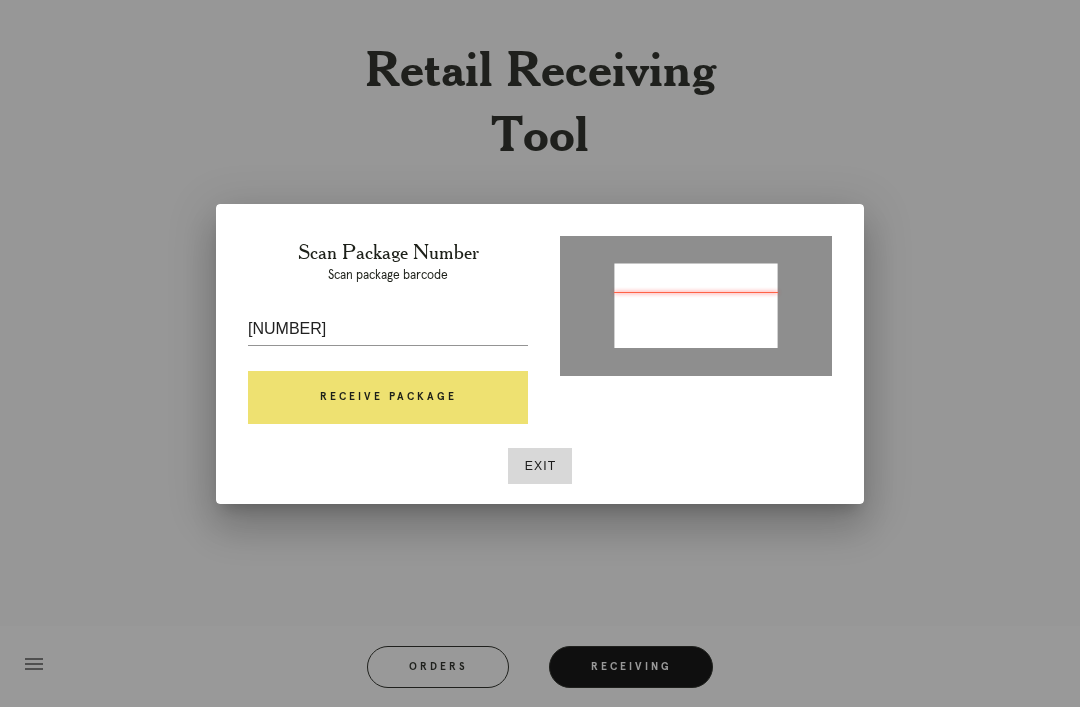 click on "Receive Package" at bounding box center [388, 398] 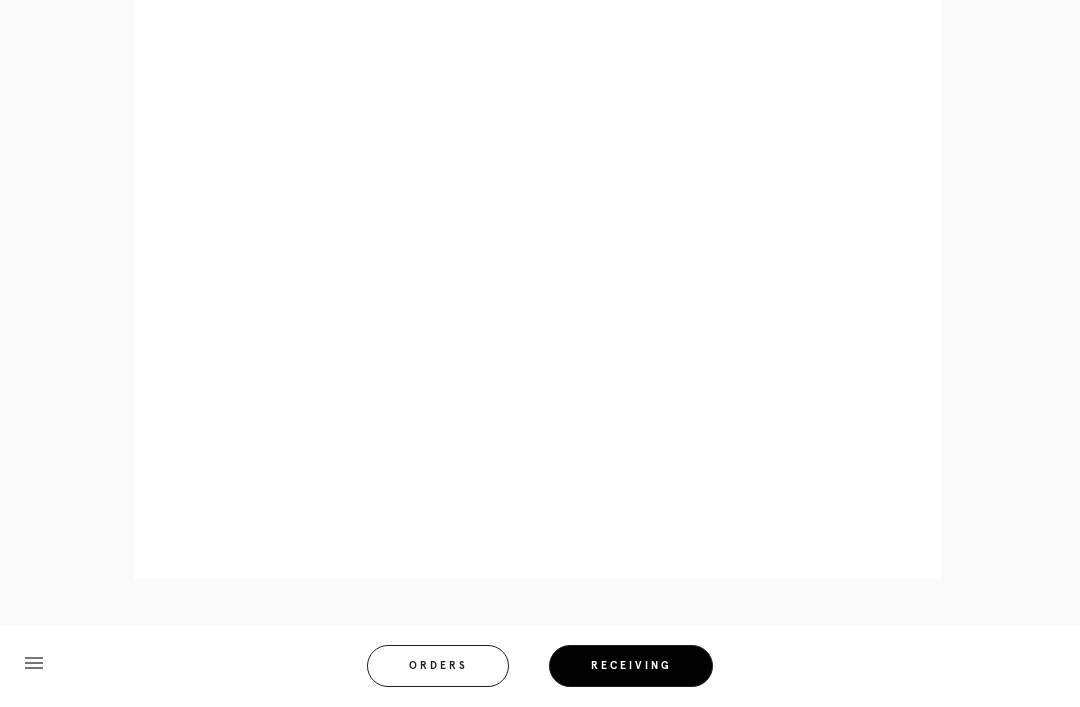 scroll, scrollTop: 974, scrollLeft: 0, axis: vertical 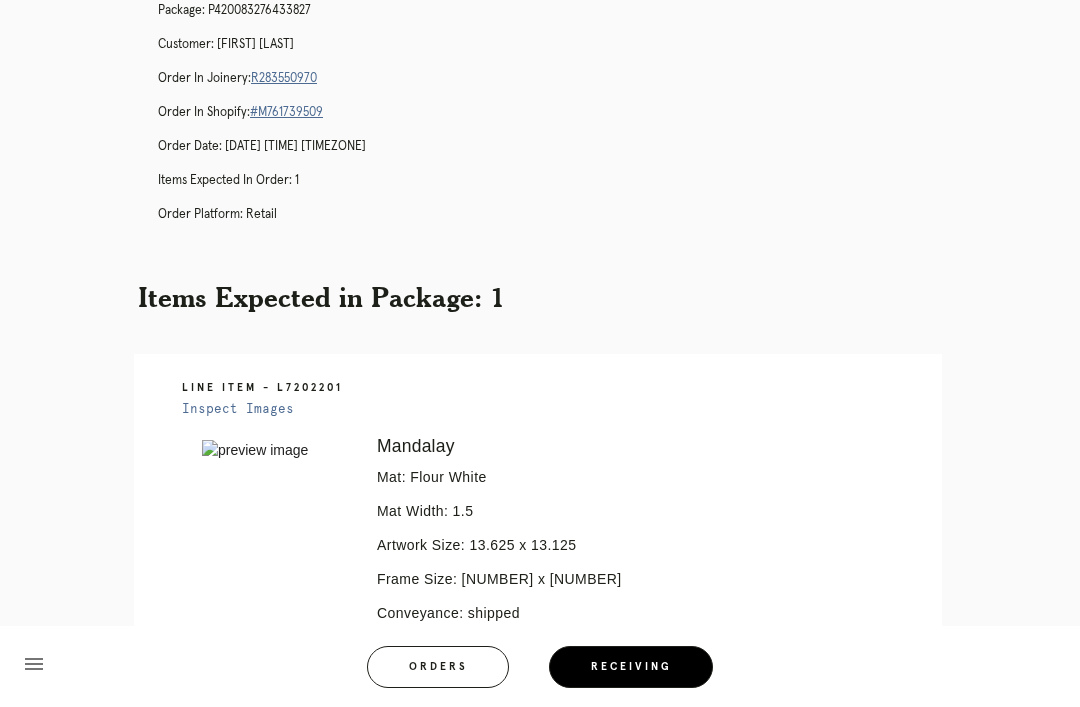 click on "R283550970" at bounding box center (284, 78) 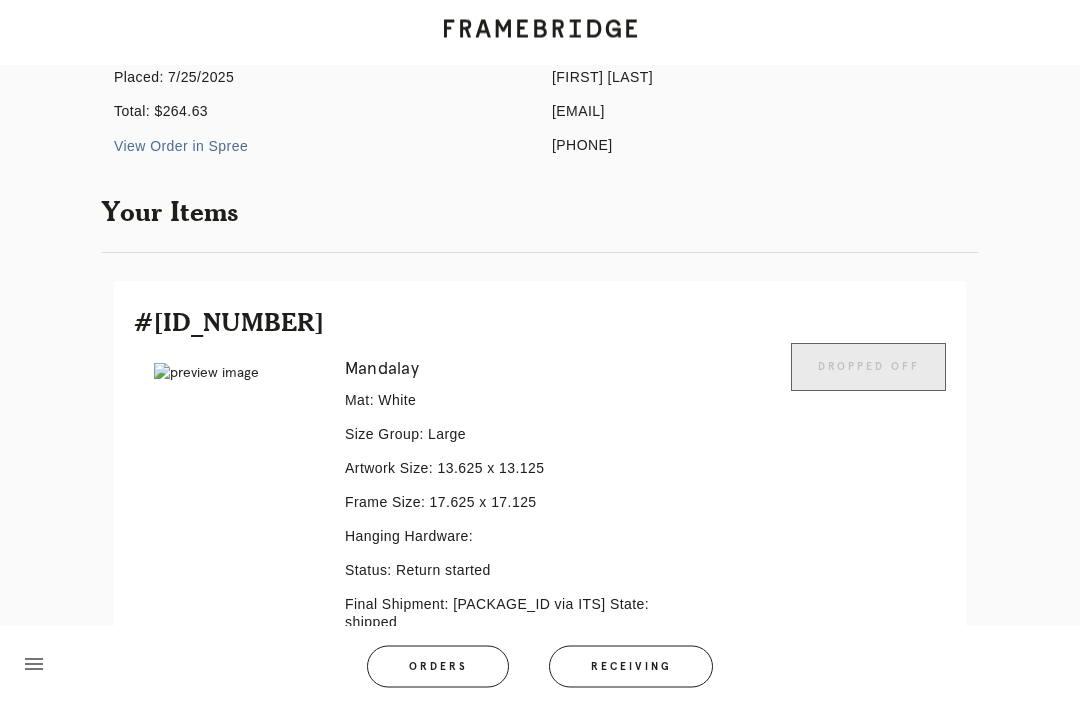 scroll, scrollTop: 378, scrollLeft: 0, axis: vertical 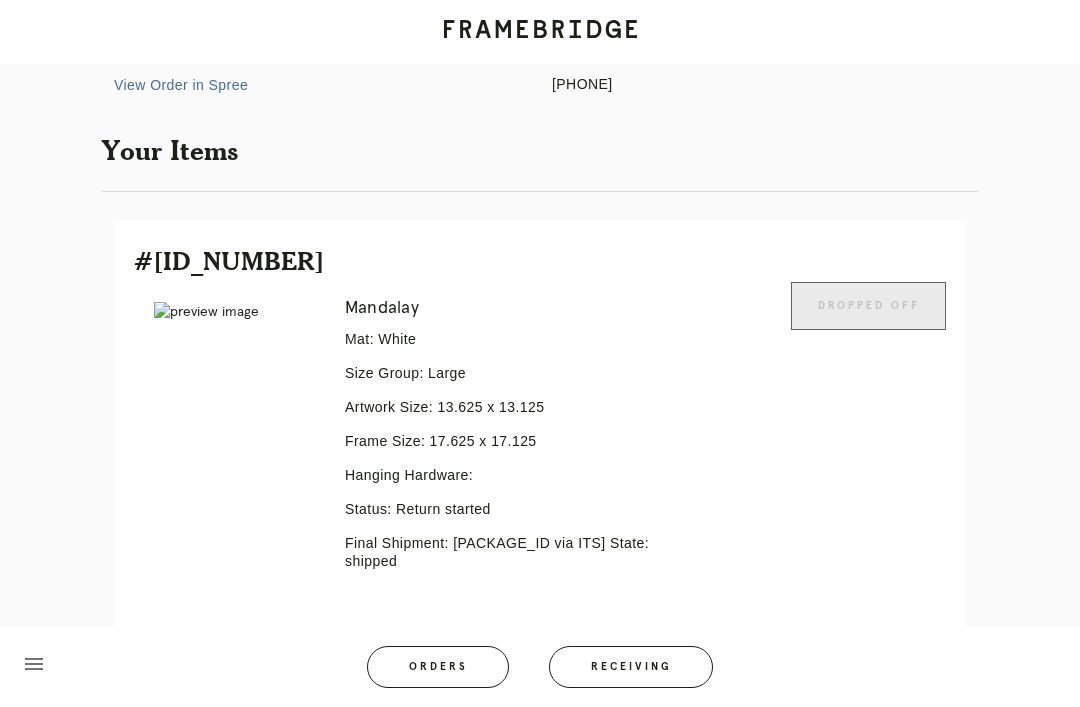 click on "Line Item" at bounding box center (614, 666) 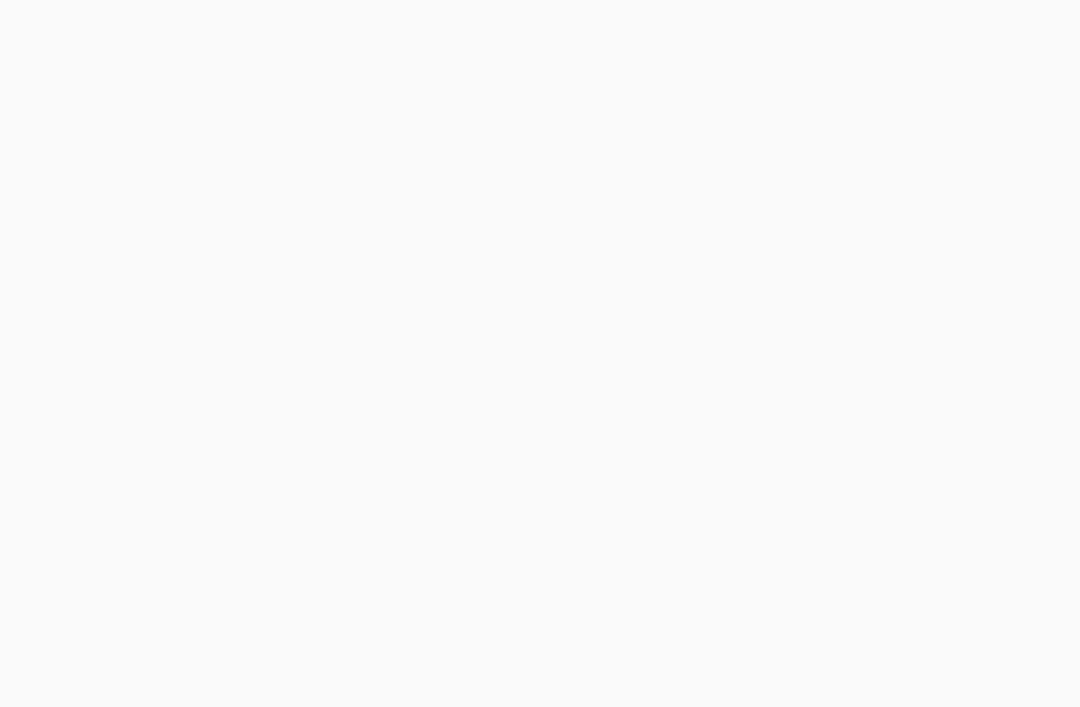 scroll, scrollTop: 0, scrollLeft: 0, axis: both 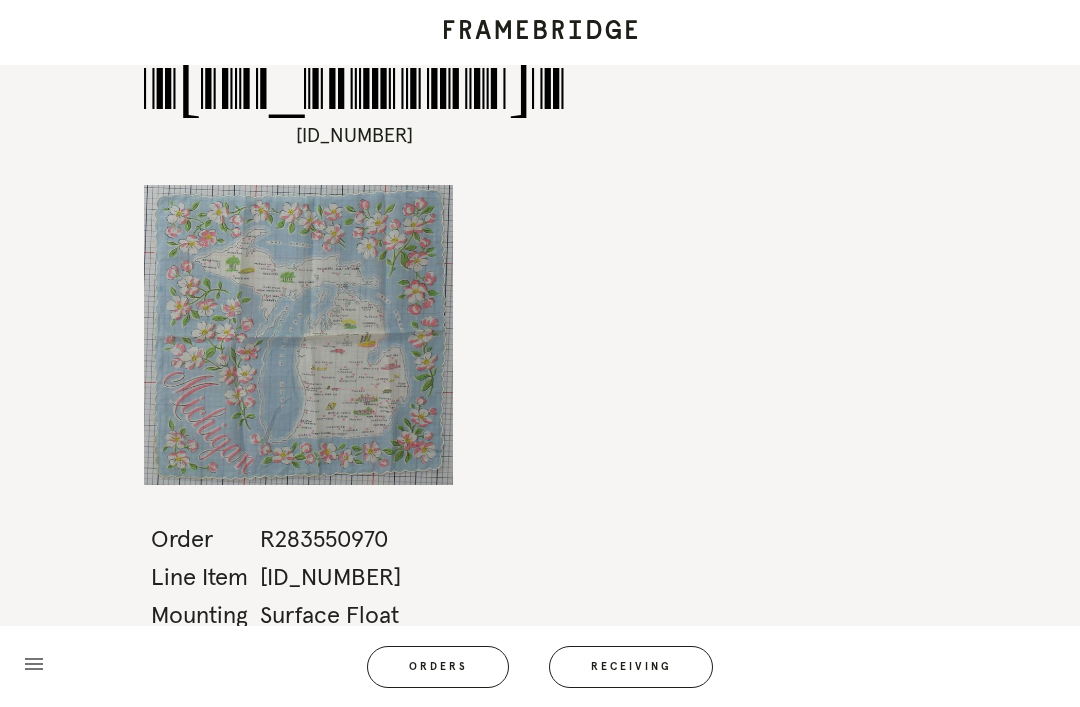 click on "Orders" at bounding box center (438, 667) 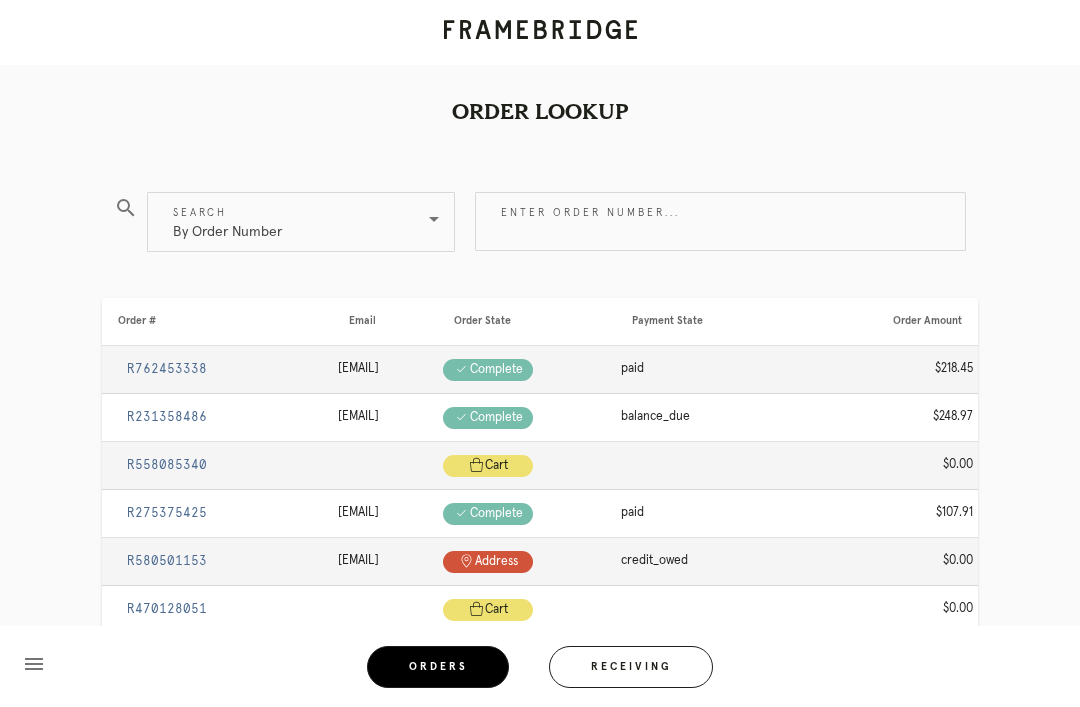 click on "Receiving" at bounding box center (631, 667) 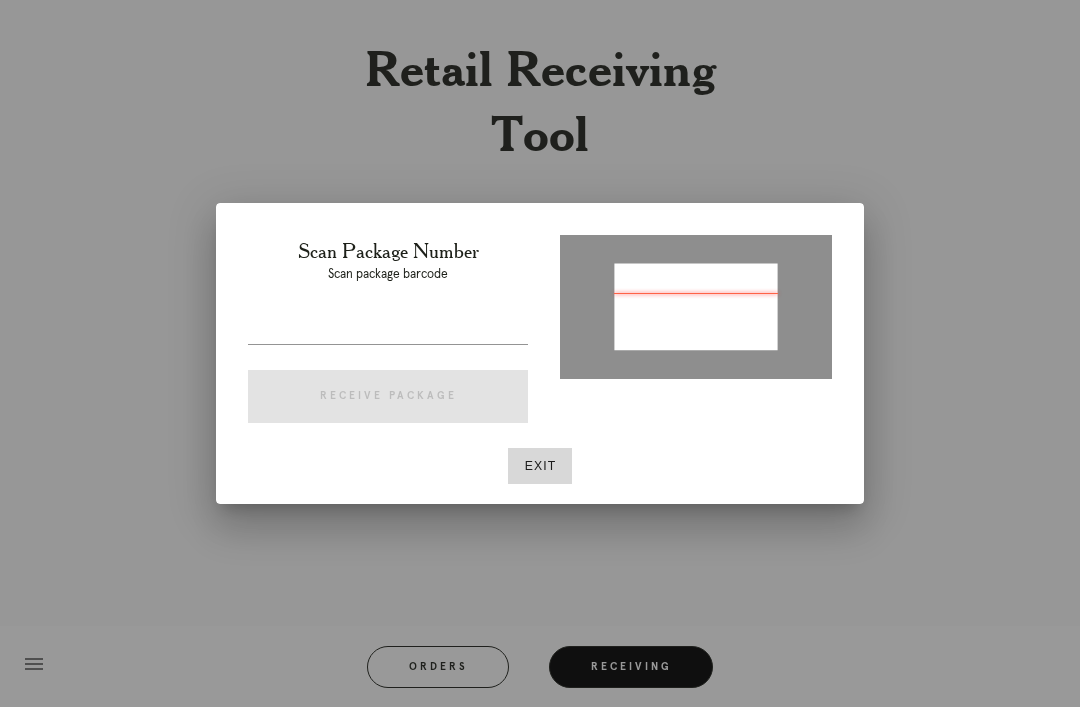 type on "P536459014347206" 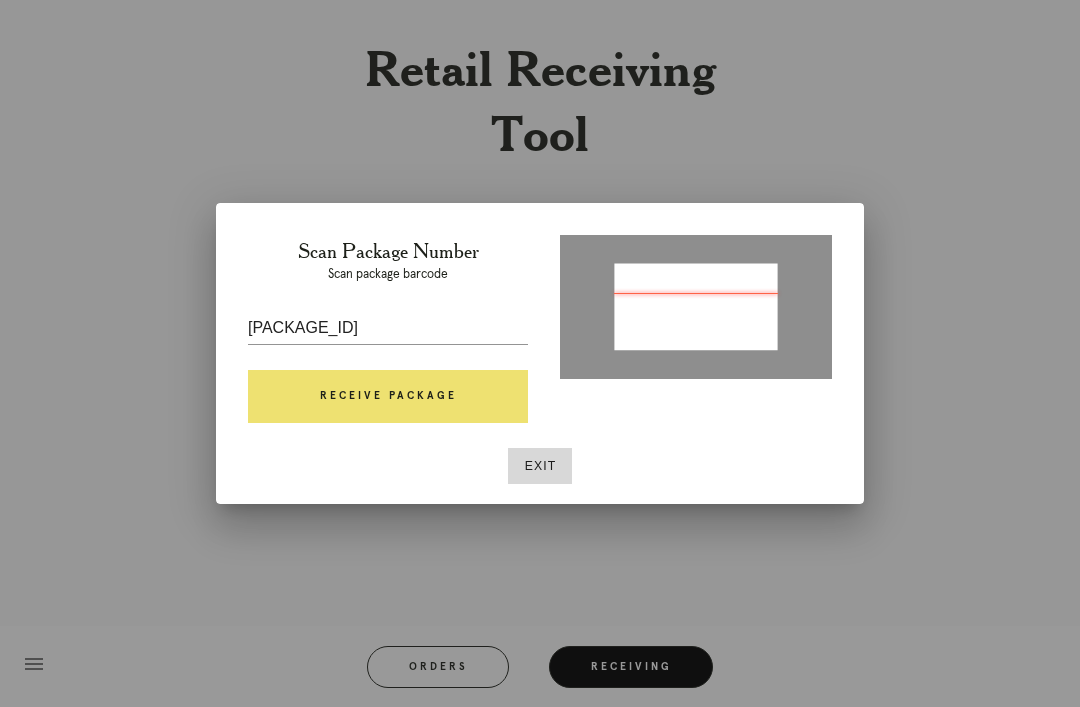 click on "Receive Package" at bounding box center (388, 397) 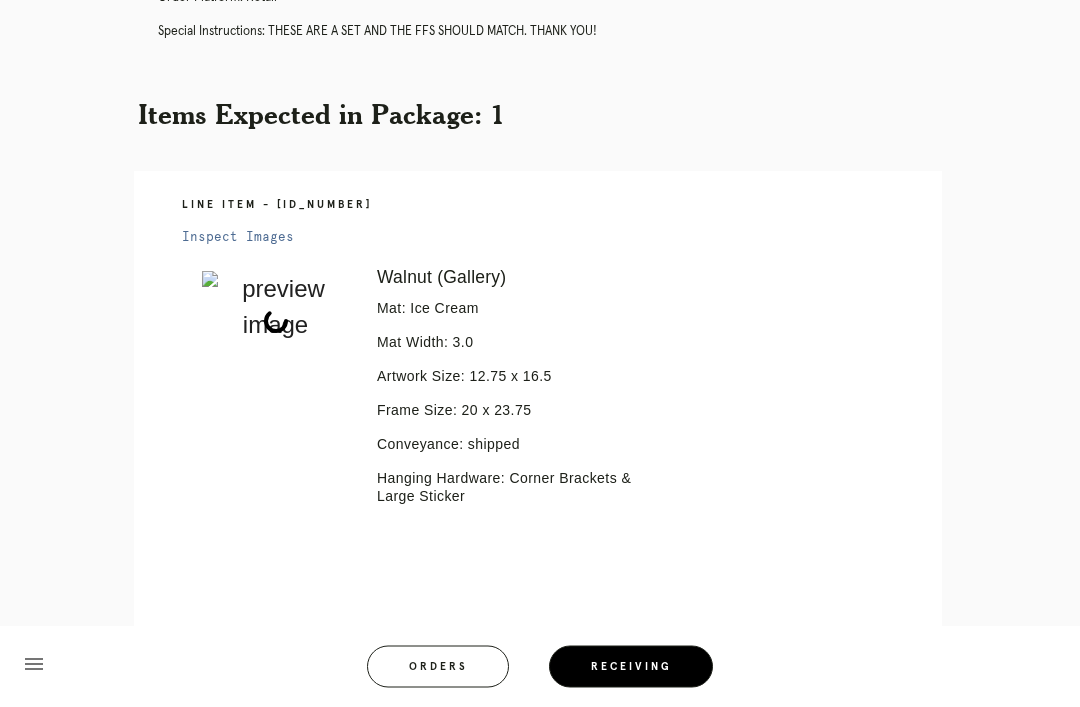scroll, scrollTop: 430, scrollLeft: 0, axis: vertical 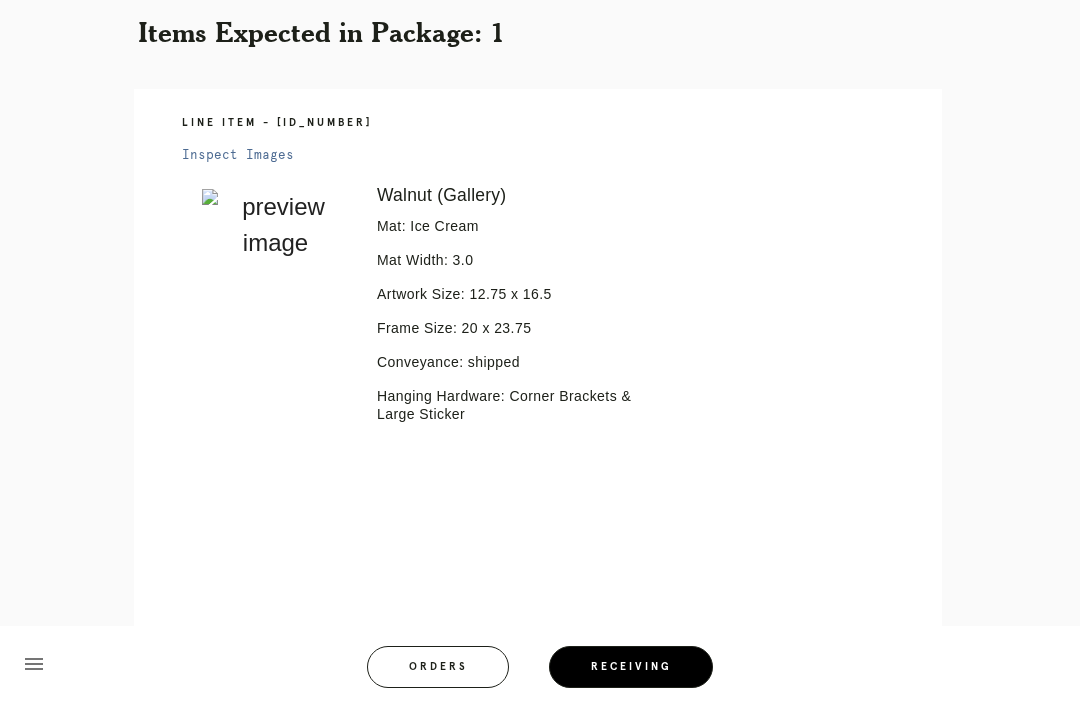 click on "Orders" at bounding box center (438, 667) 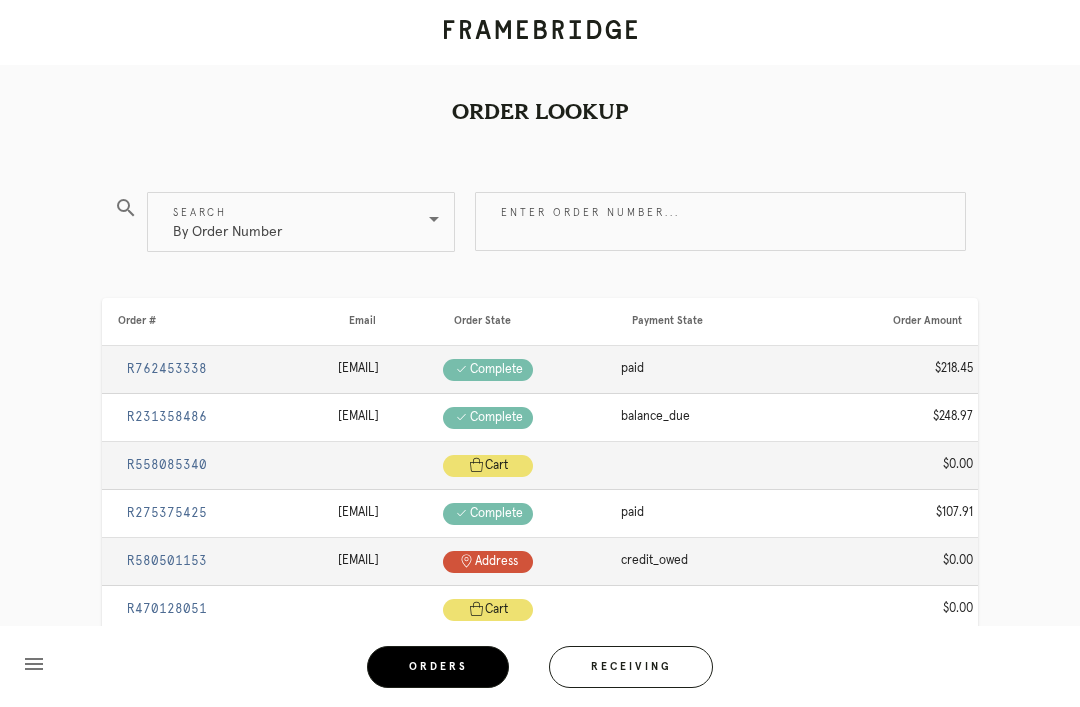 click on "Receiving" at bounding box center (631, 667) 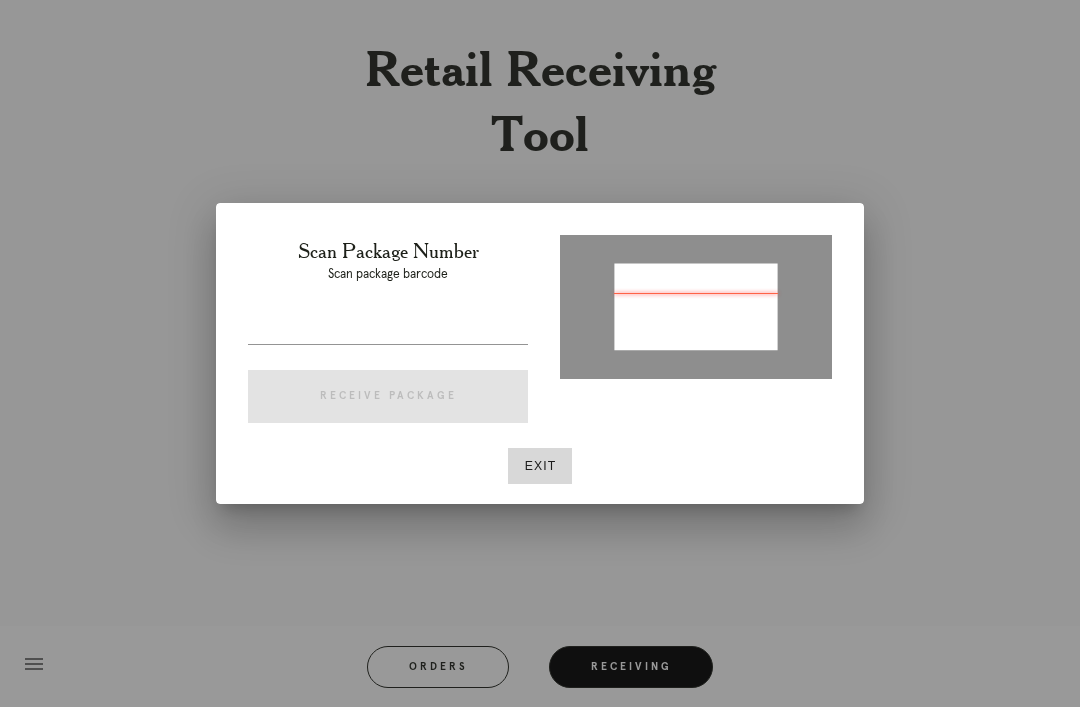type on "P788381663927732" 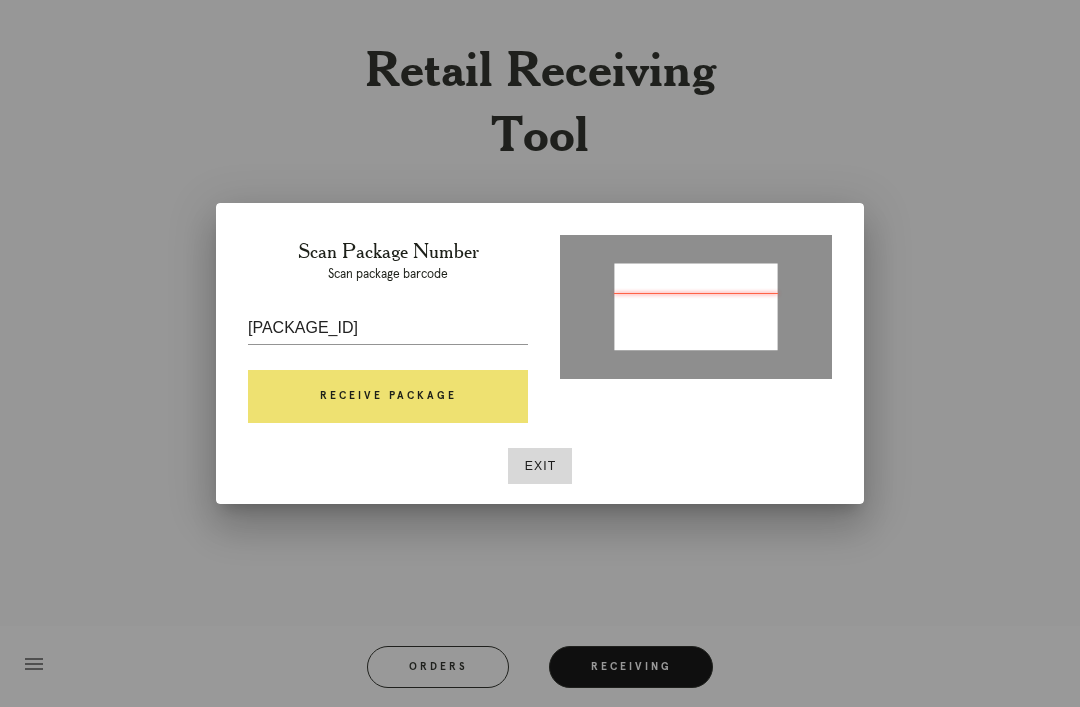 click on "Receive Package" at bounding box center (388, 397) 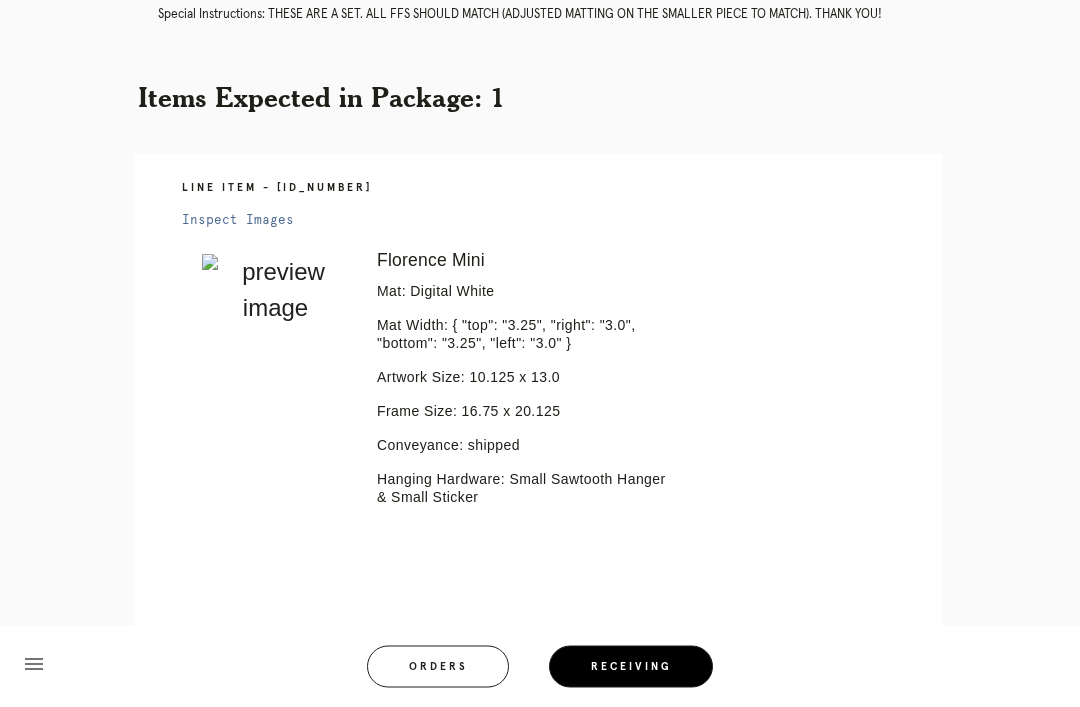 scroll, scrollTop: 448, scrollLeft: 0, axis: vertical 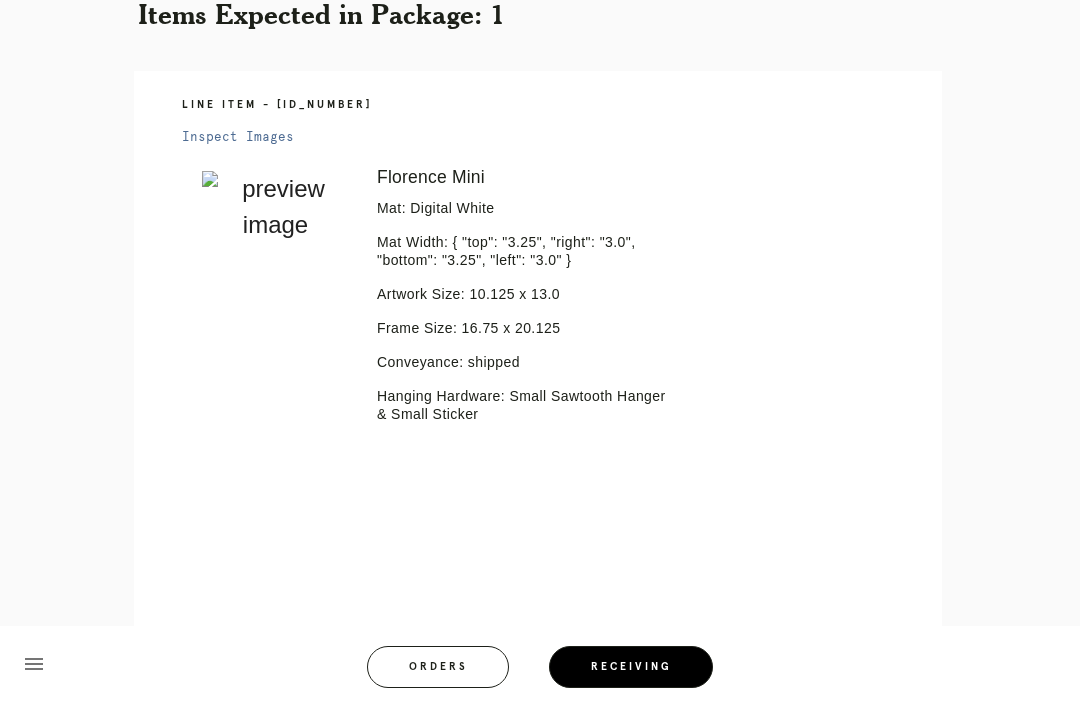 click on "Orders" at bounding box center [438, 667] 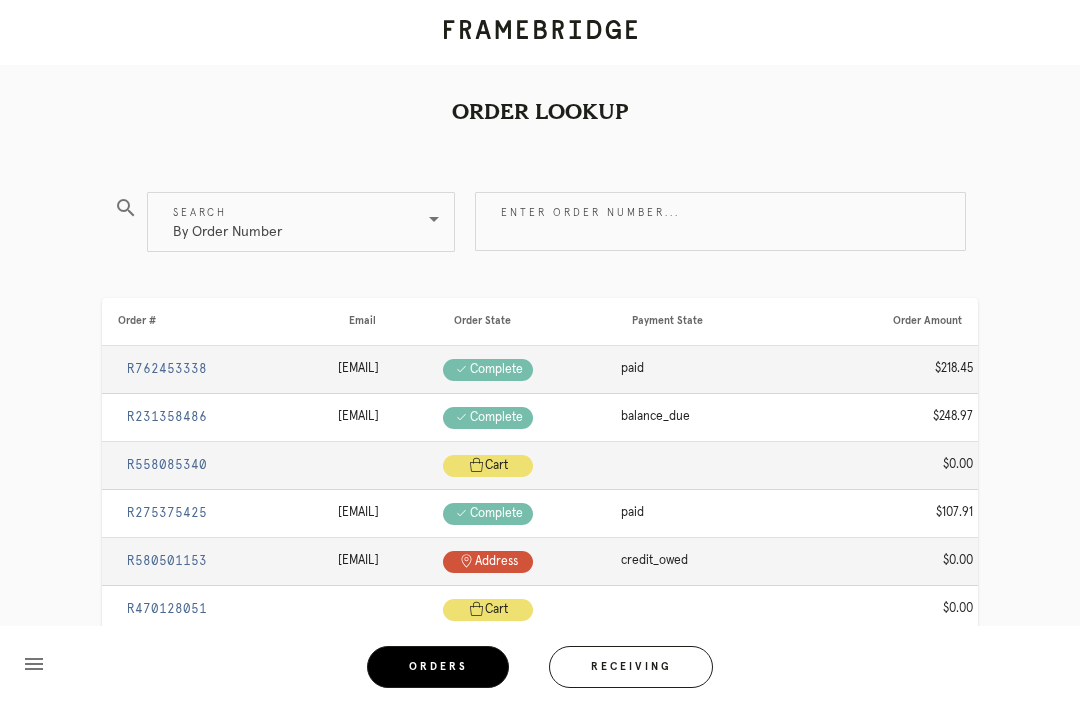 click on "Receiving" at bounding box center [631, 667] 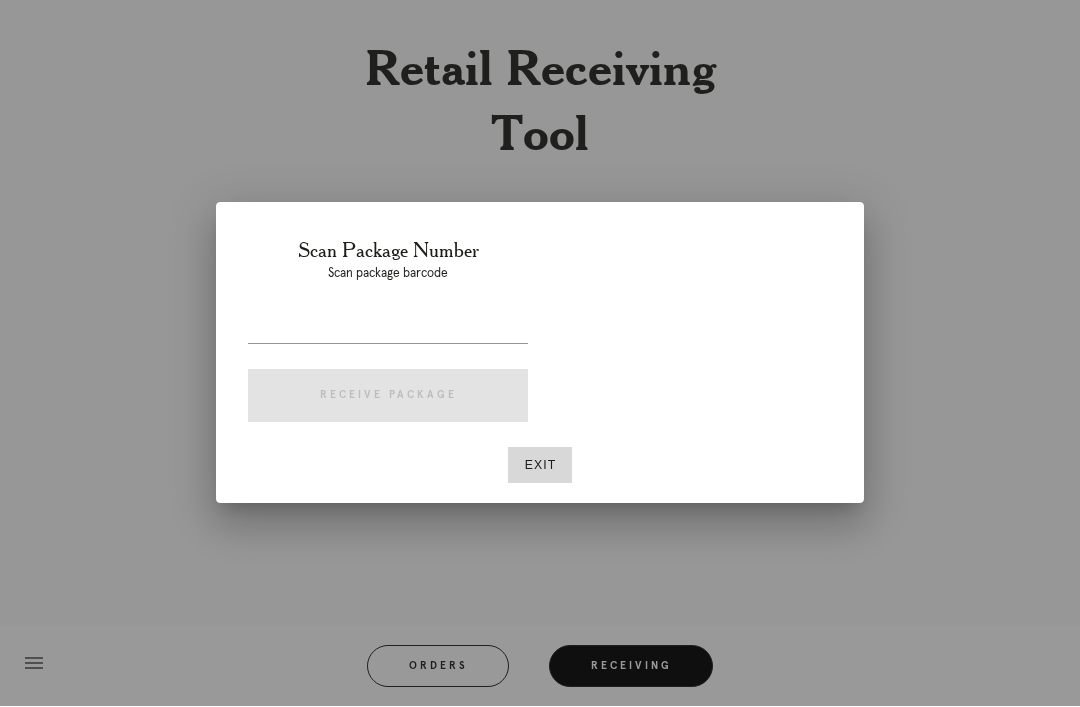 scroll, scrollTop: 64, scrollLeft: 0, axis: vertical 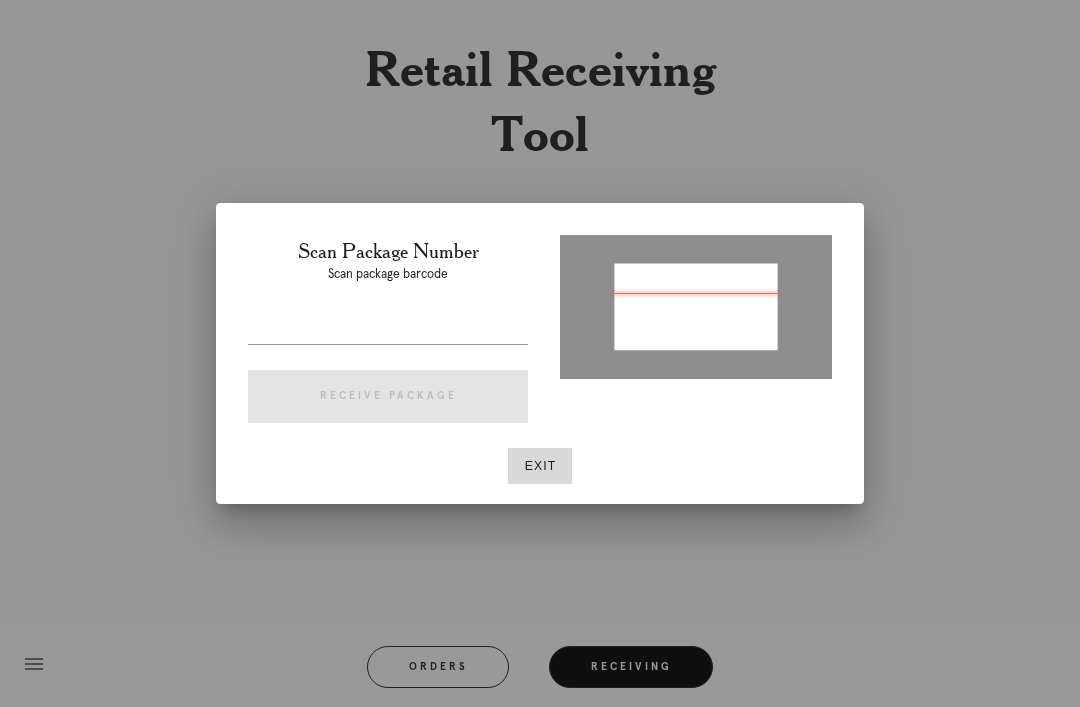 type on "P474187912976442" 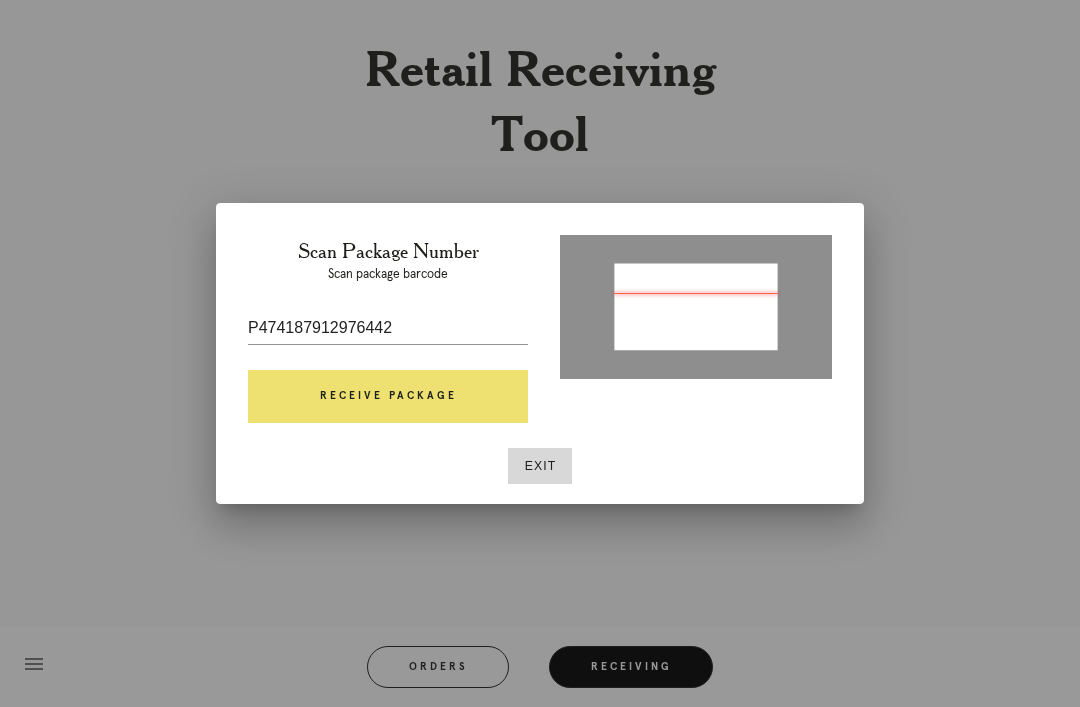 click on "Receive Package" at bounding box center [388, 397] 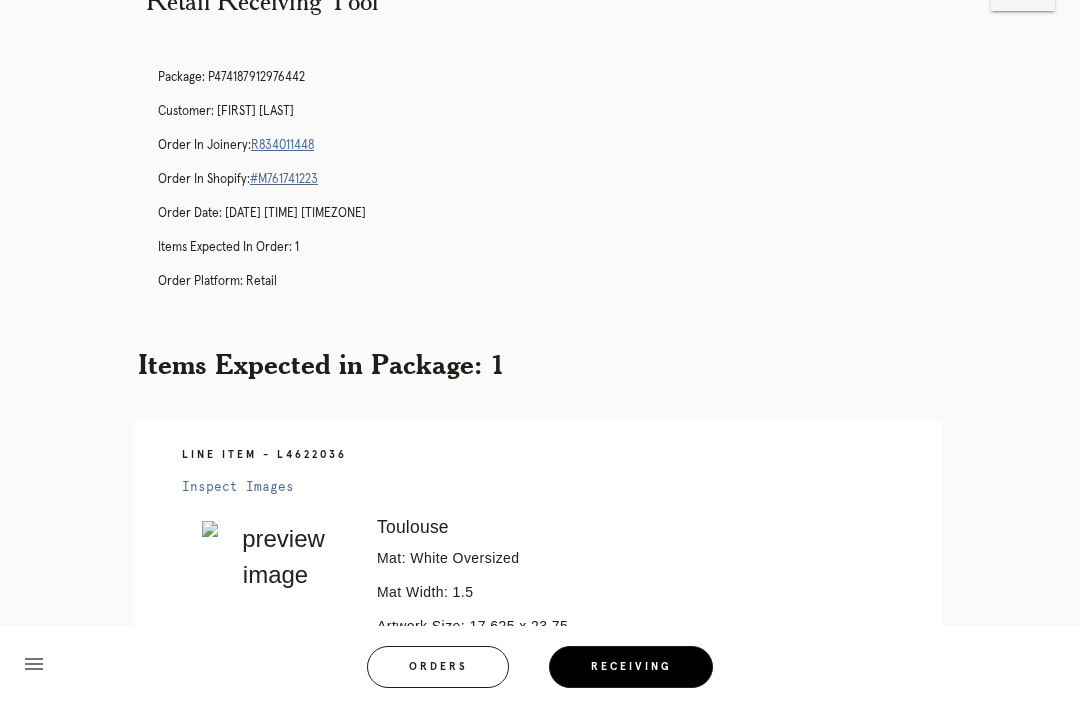 click on "Orders" at bounding box center (438, 667) 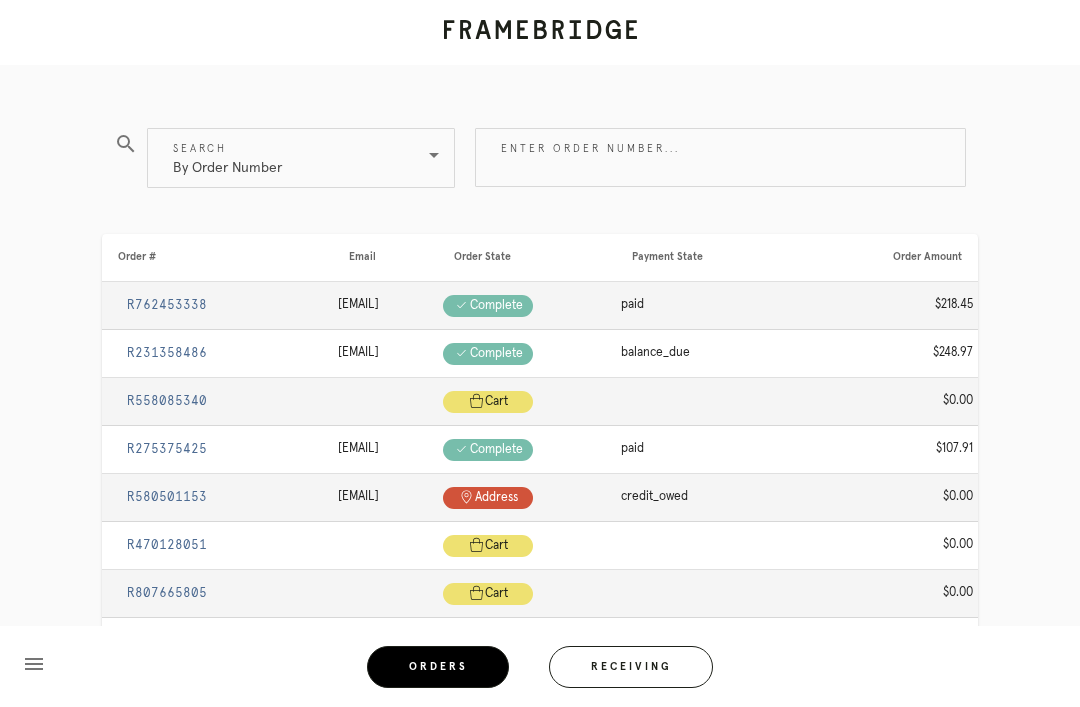 click on "Receiving" at bounding box center (631, 667) 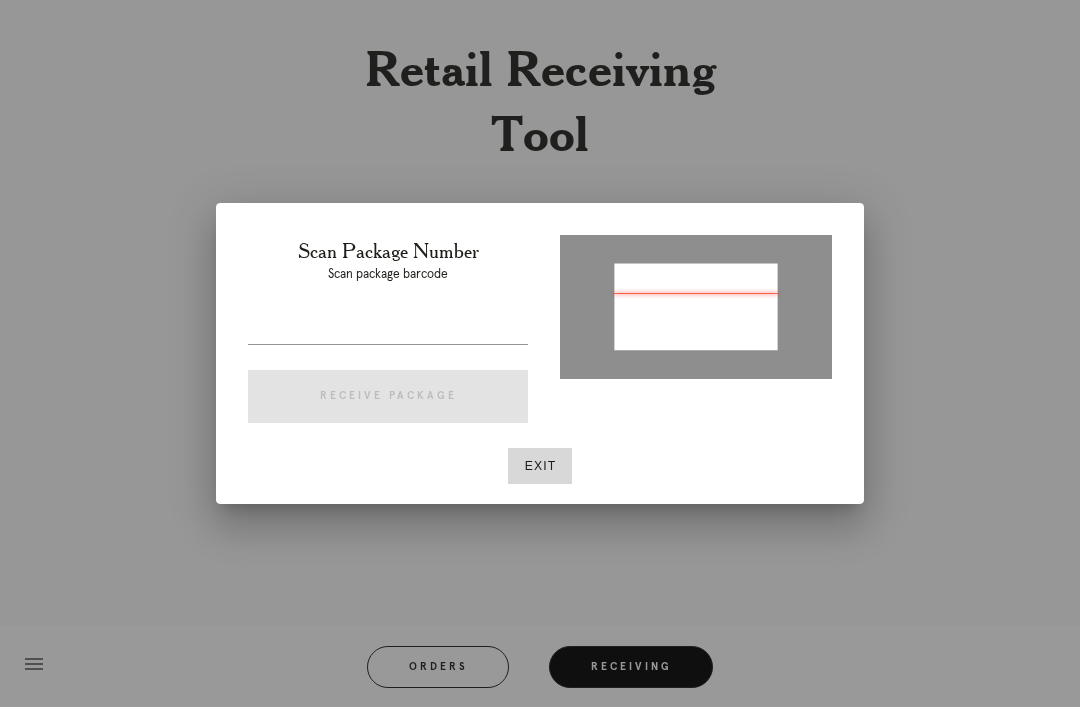 type on "P778555738736725" 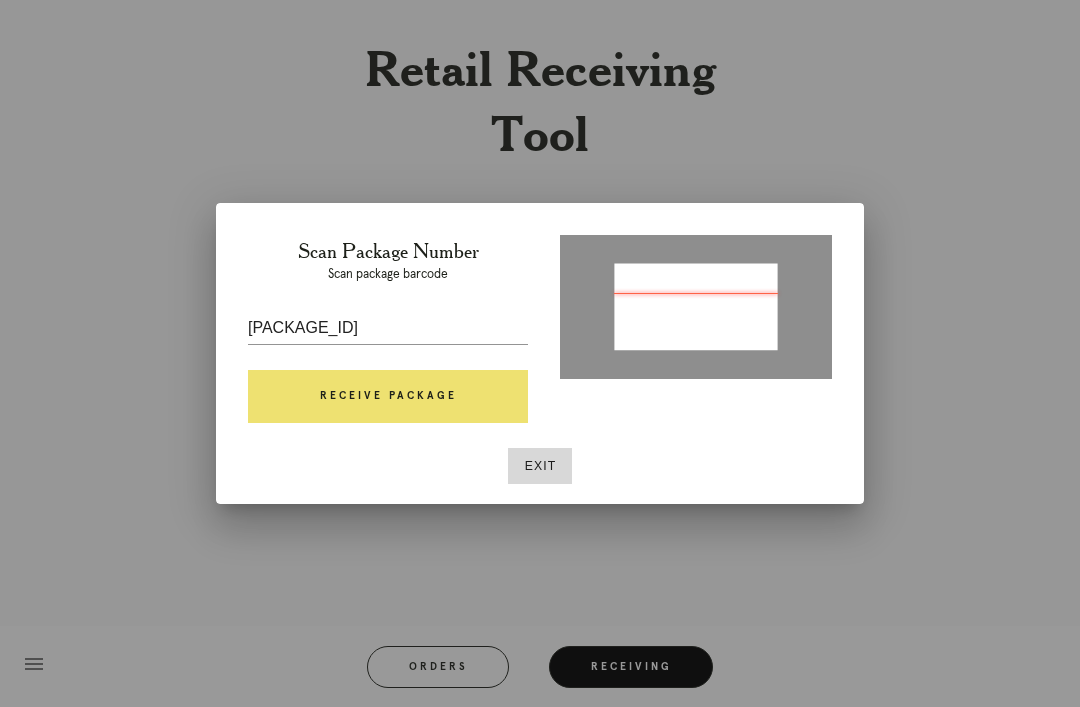scroll, scrollTop: 0, scrollLeft: 0, axis: both 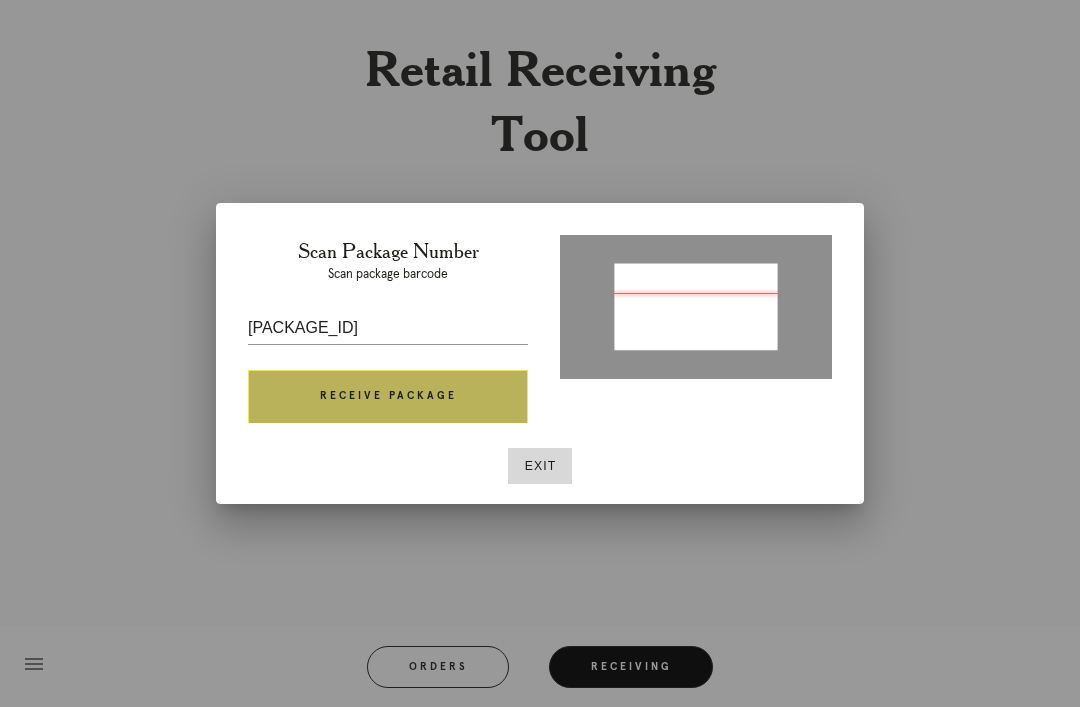click on "Receive Package" at bounding box center [388, 397] 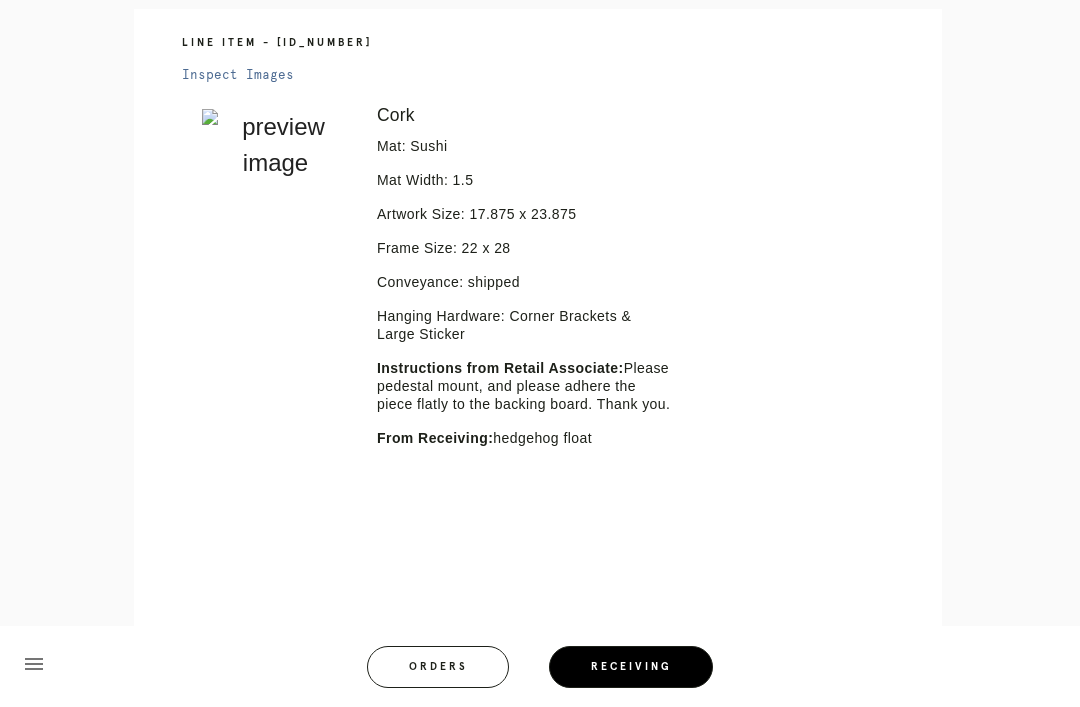 scroll, scrollTop: 474, scrollLeft: 0, axis: vertical 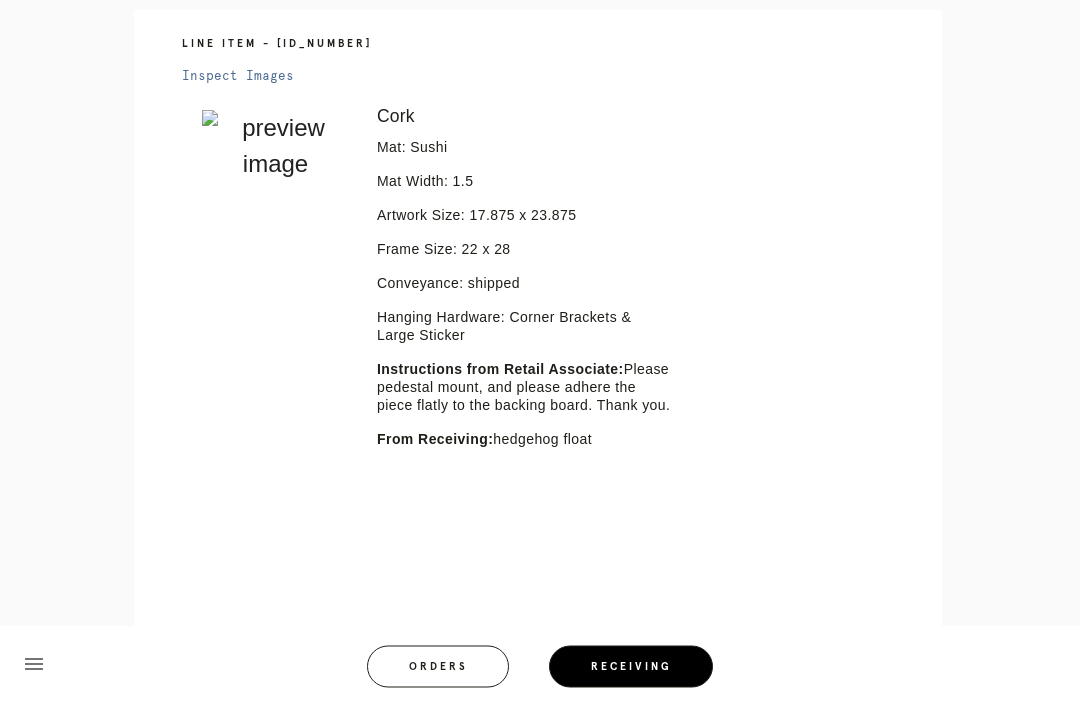 click on "Orders" at bounding box center (438, 667) 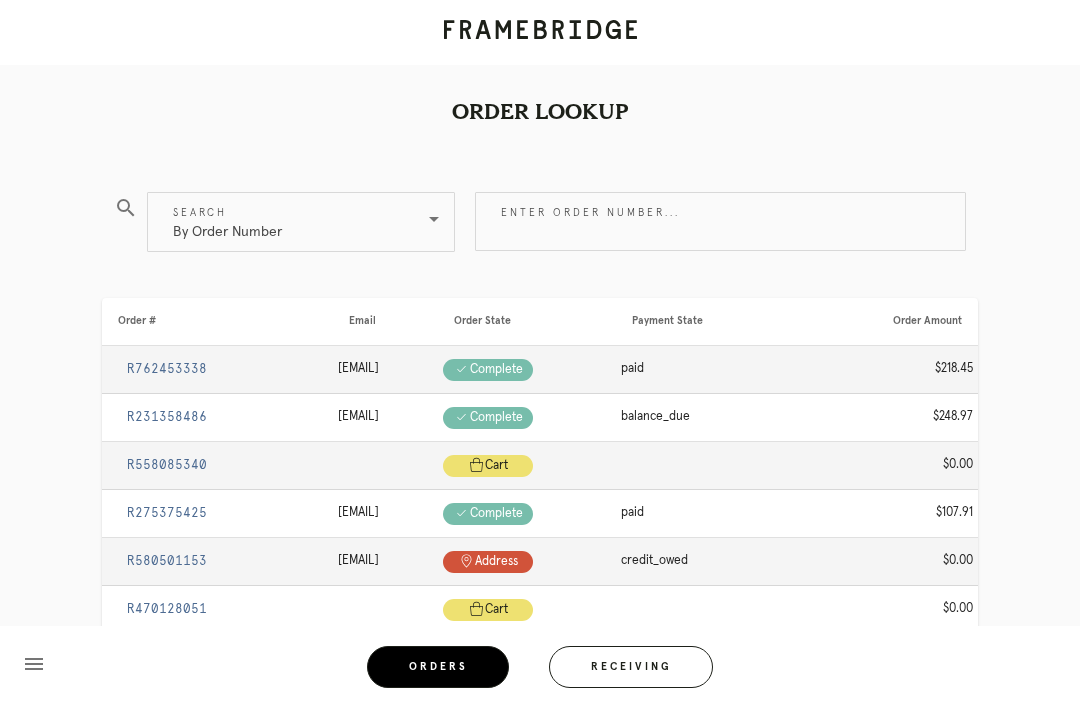 click on "Receiving" at bounding box center [631, 667] 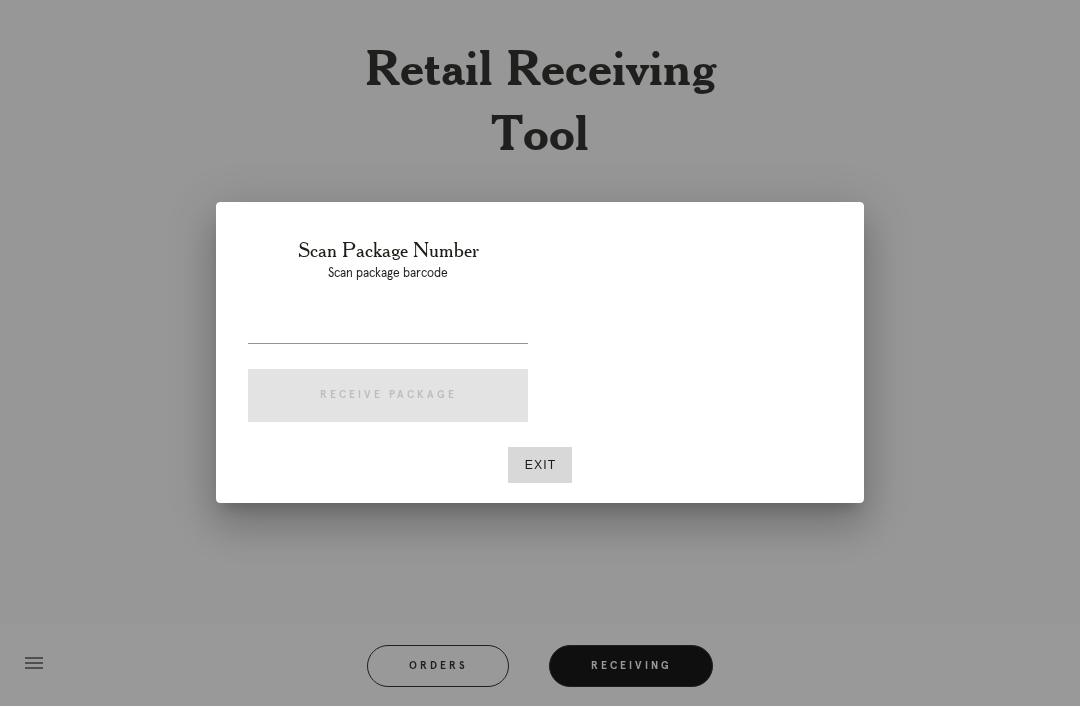 scroll, scrollTop: 64, scrollLeft: 0, axis: vertical 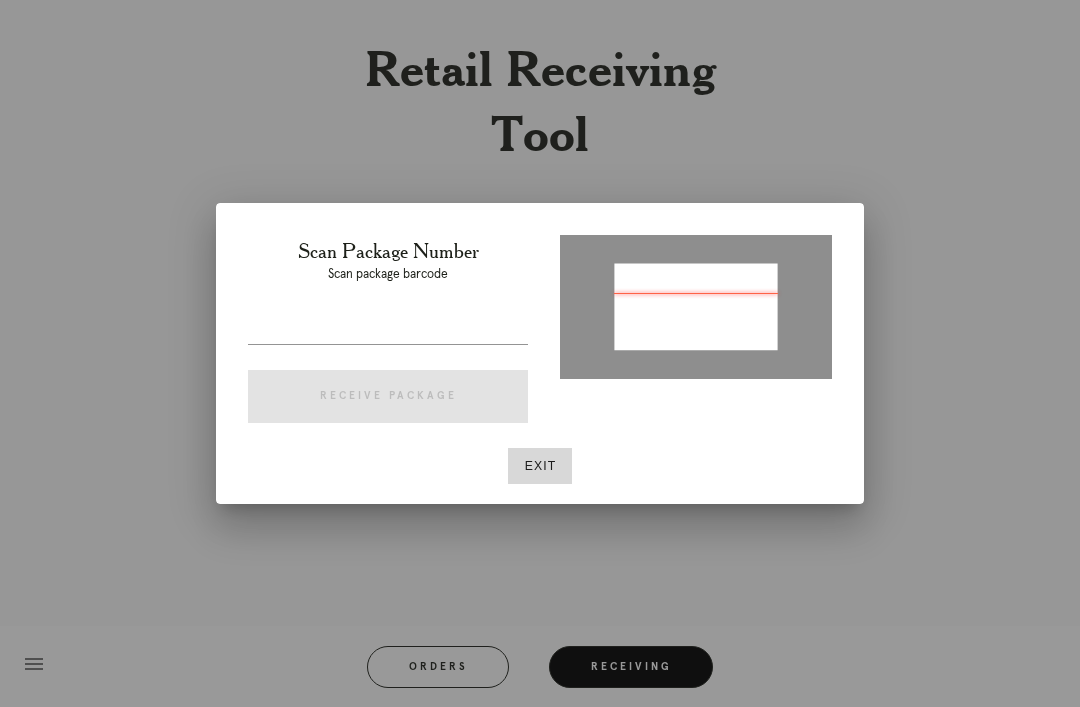type on "P788381663927732" 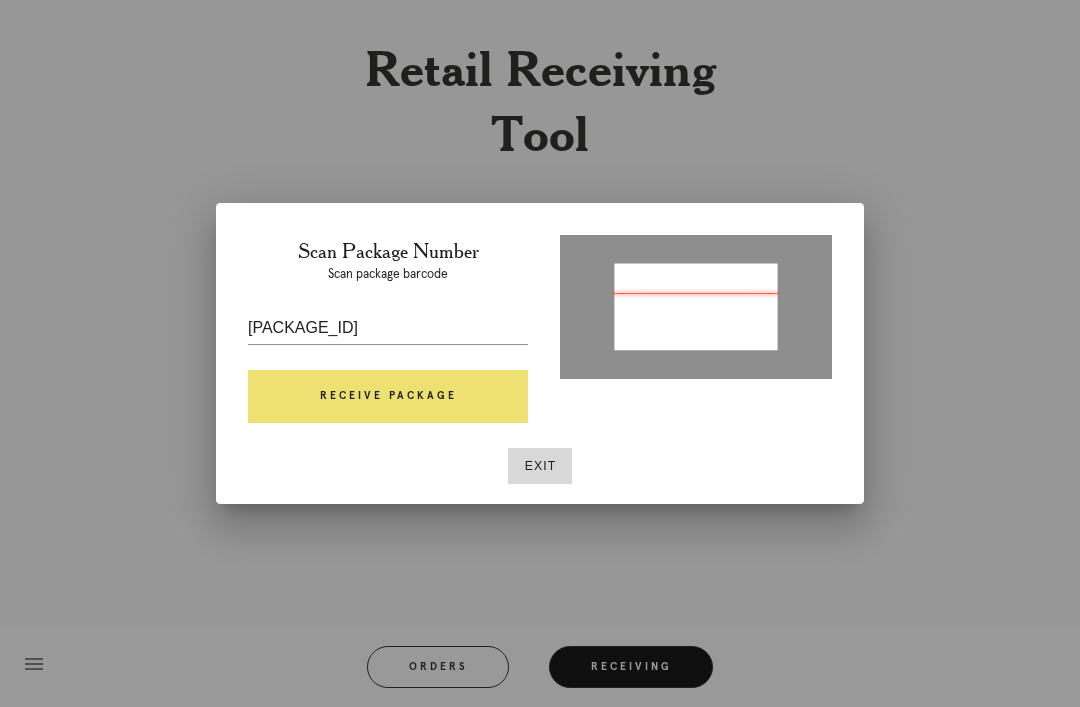 click on "Receive Package" at bounding box center (388, 397) 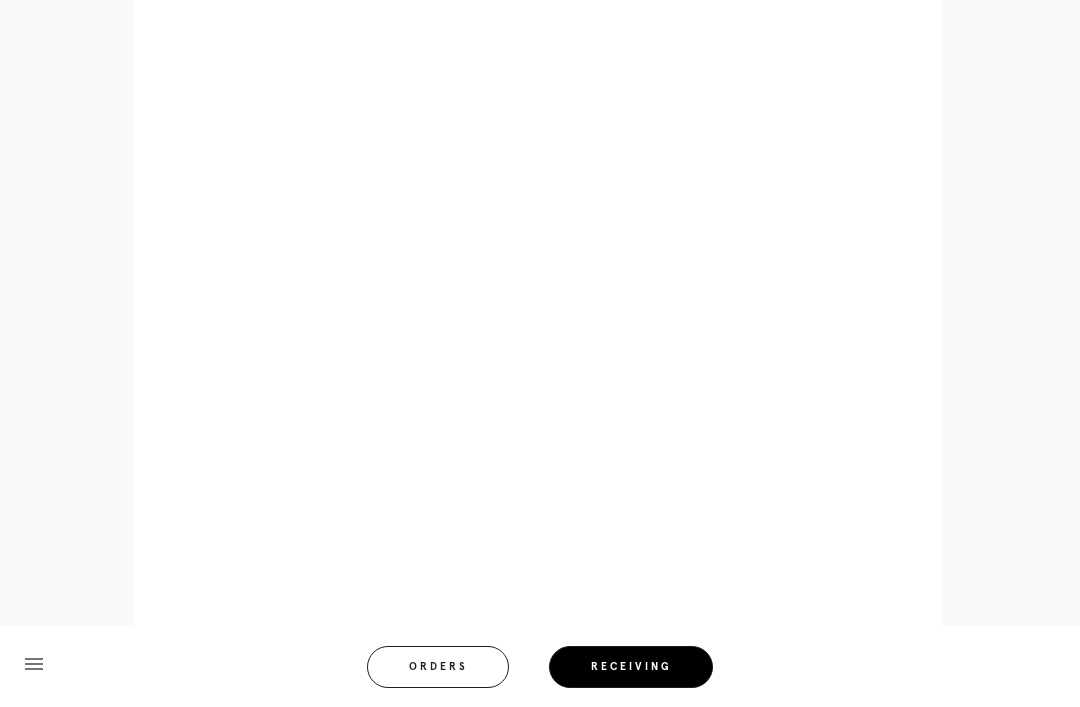 scroll, scrollTop: 924, scrollLeft: 0, axis: vertical 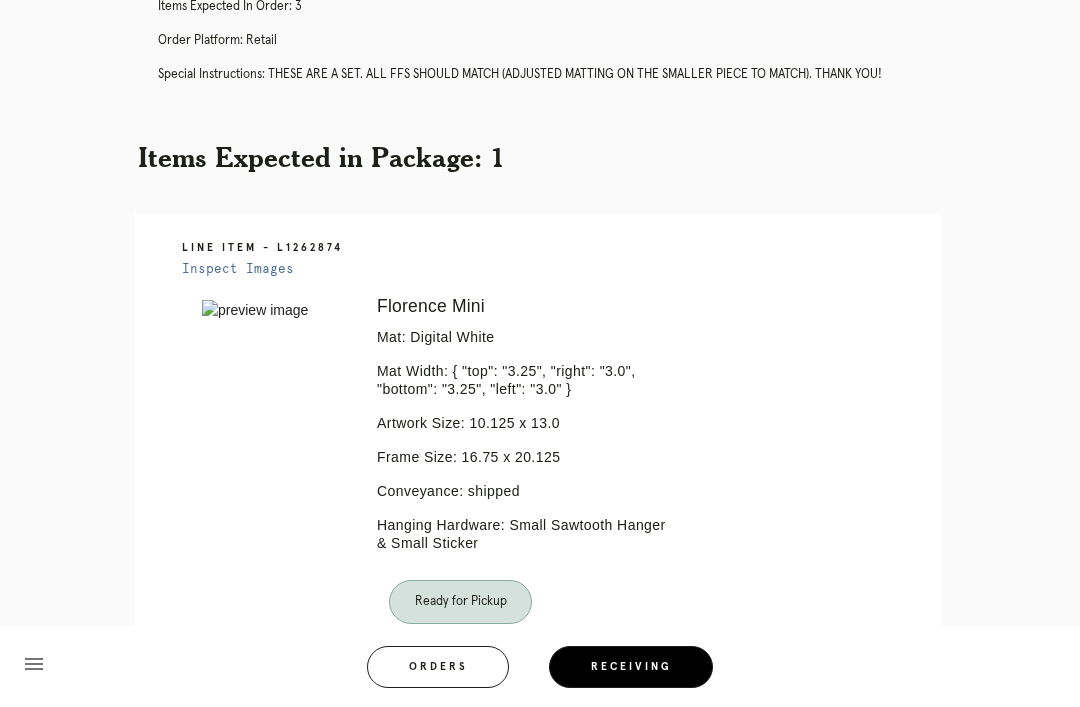 click on "Orders" at bounding box center [438, 667] 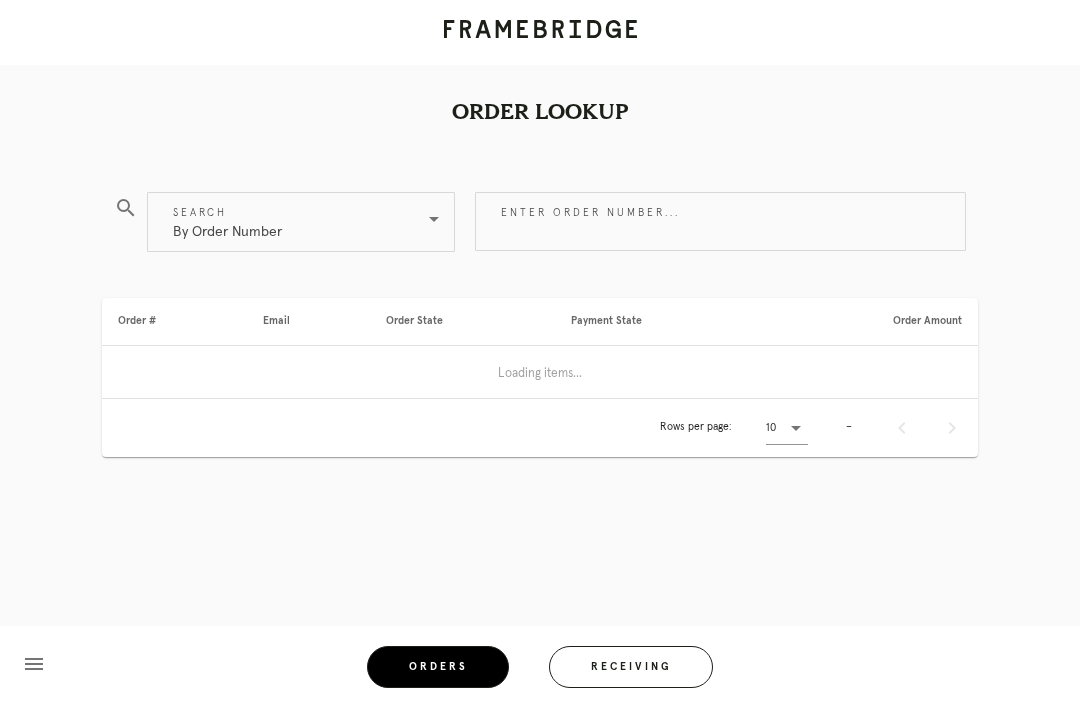 scroll, scrollTop: 0, scrollLeft: 0, axis: both 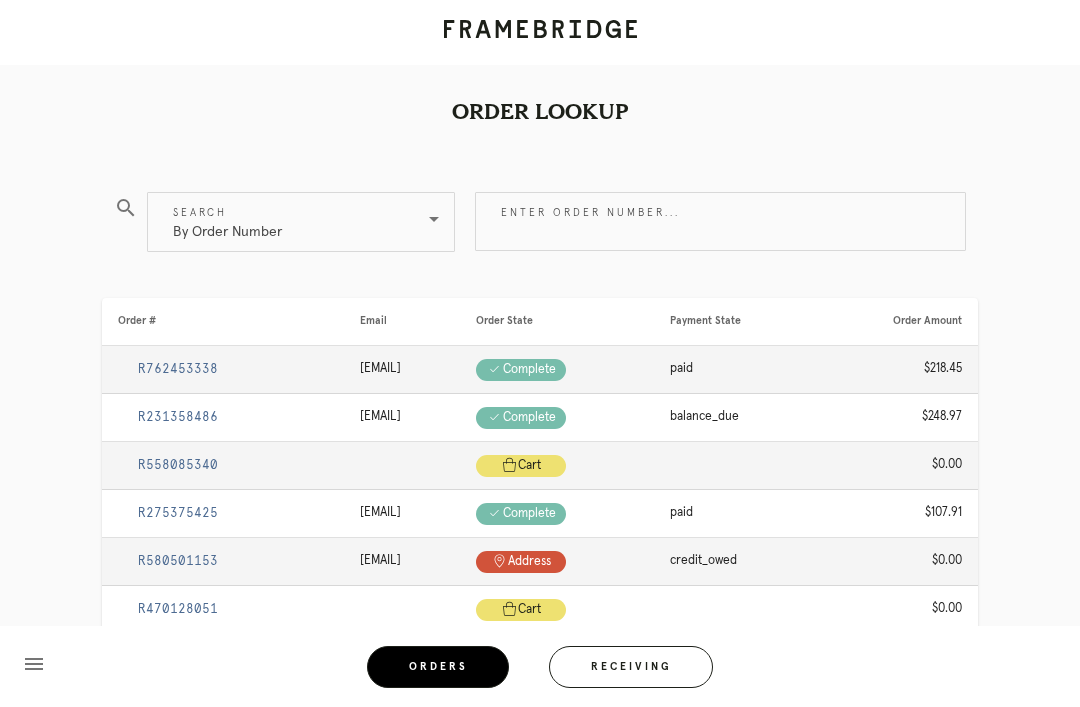 click on "Receiving" at bounding box center [631, 667] 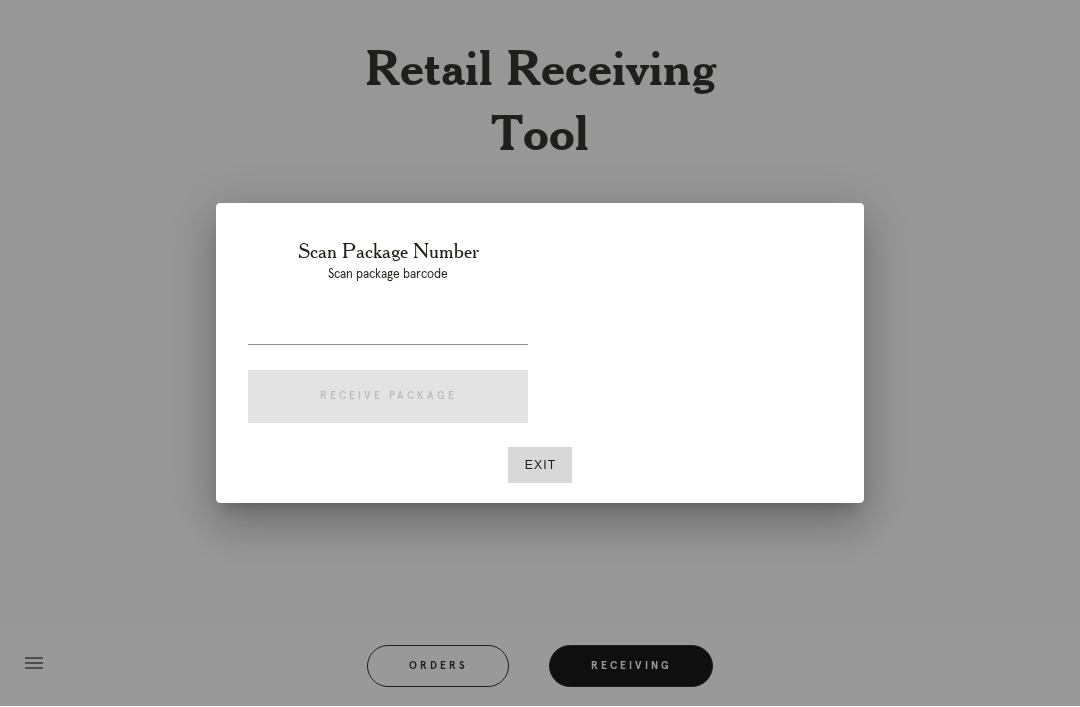 scroll, scrollTop: 64, scrollLeft: 0, axis: vertical 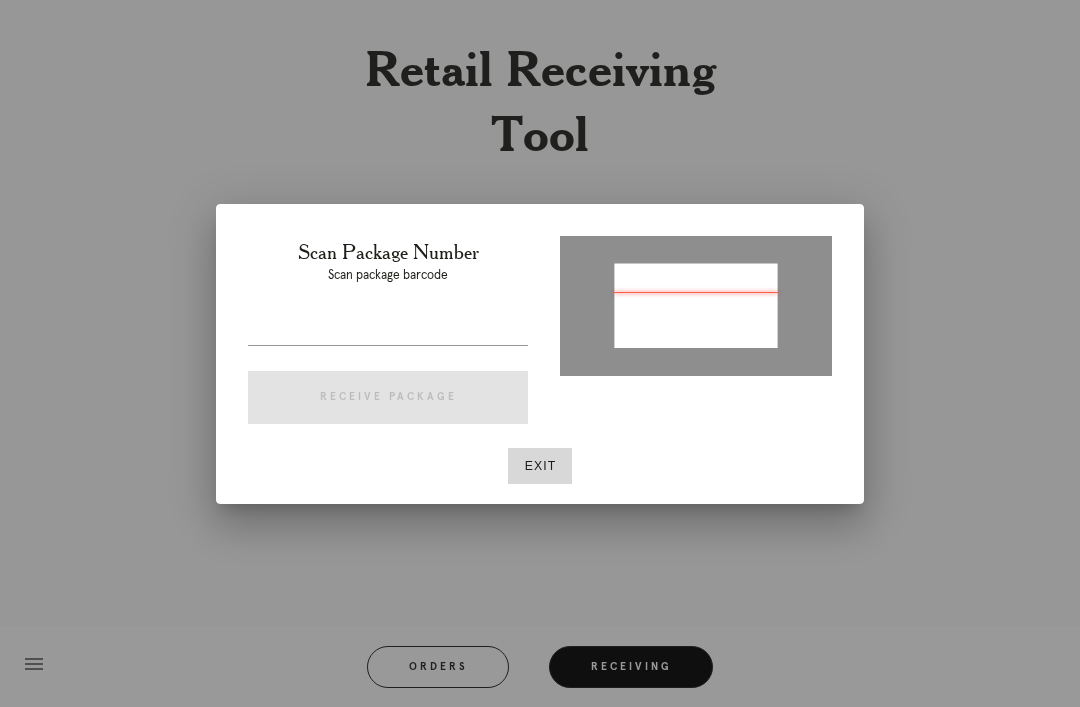 type on "[NUMBER]" 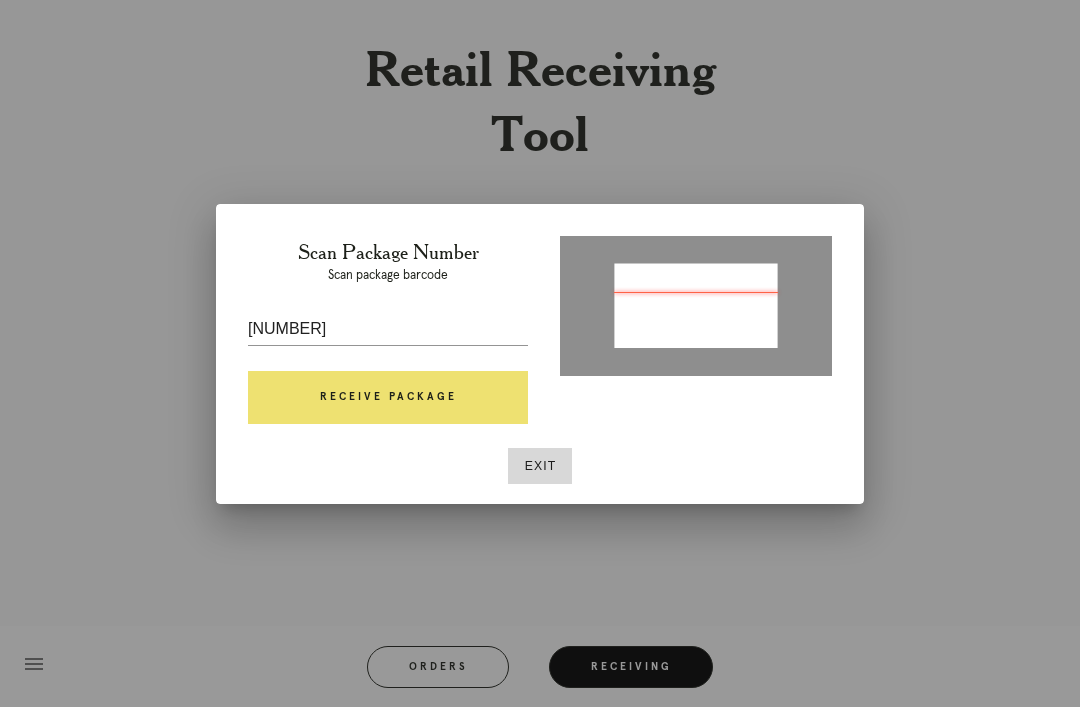 click on "Receive Package" at bounding box center [388, 398] 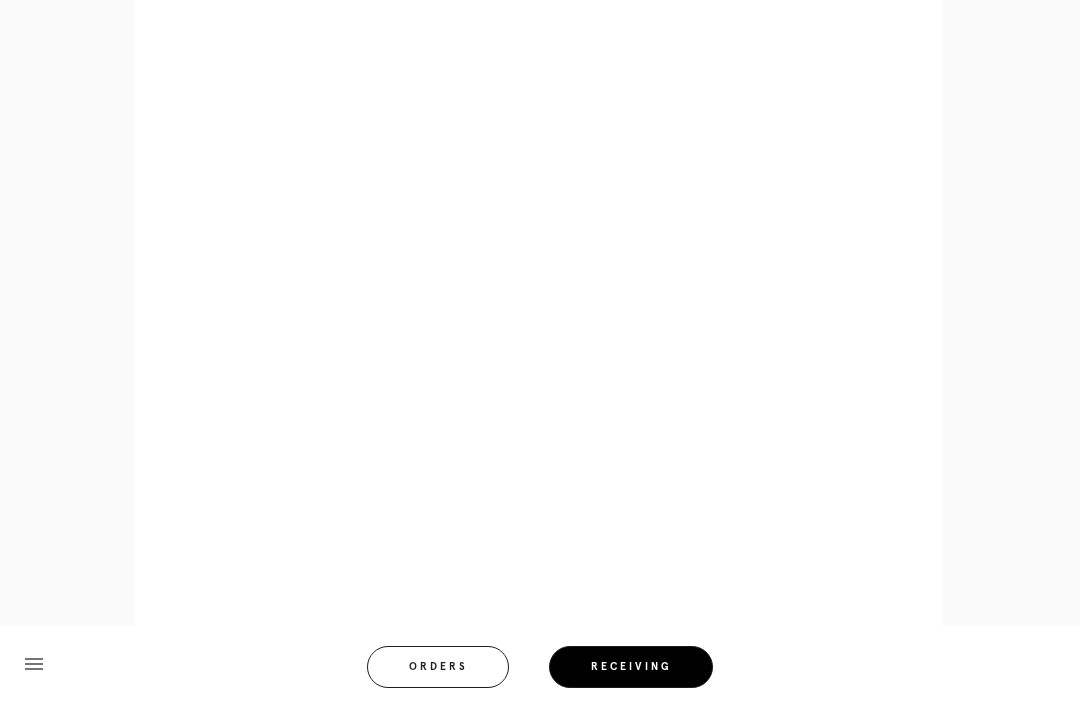 scroll, scrollTop: 1490, scrollLeft: 0, axis: vertical 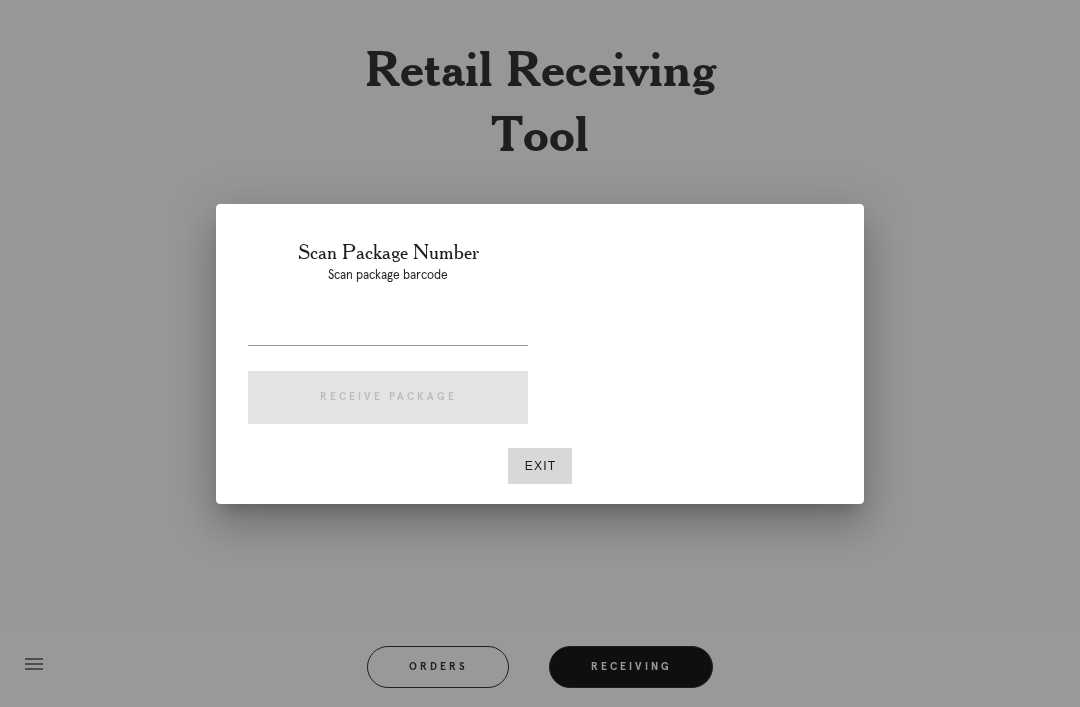 click on "Exit" at bounding box center [540, 466] 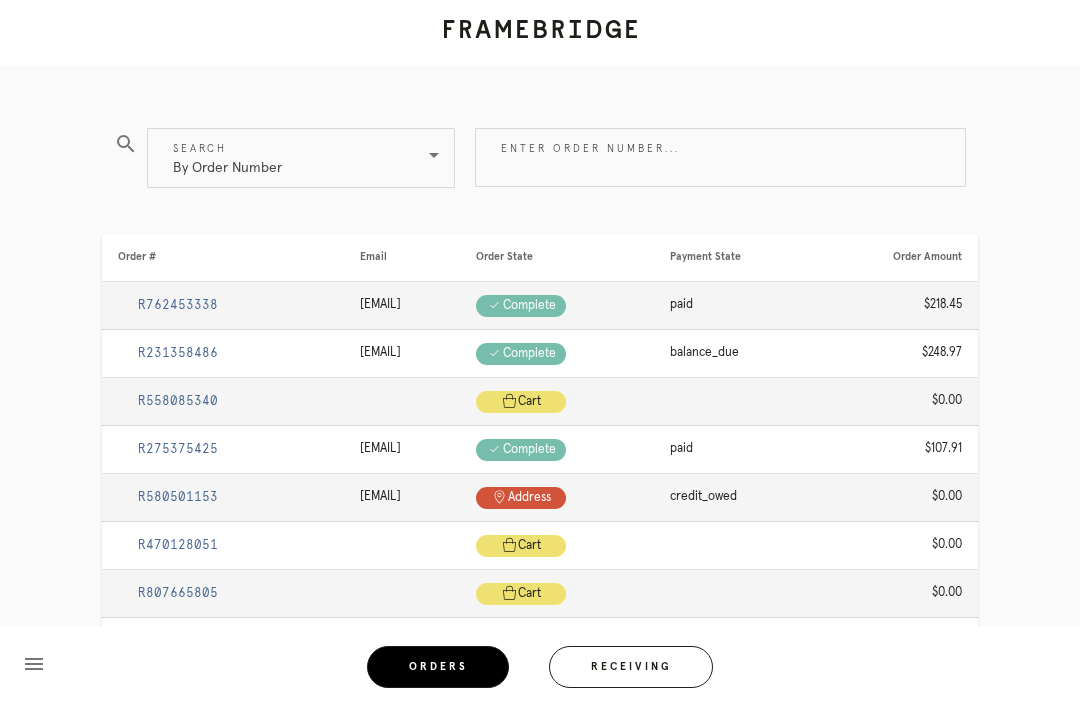 click on "Enter order number..." at bounding box center [720, 157] 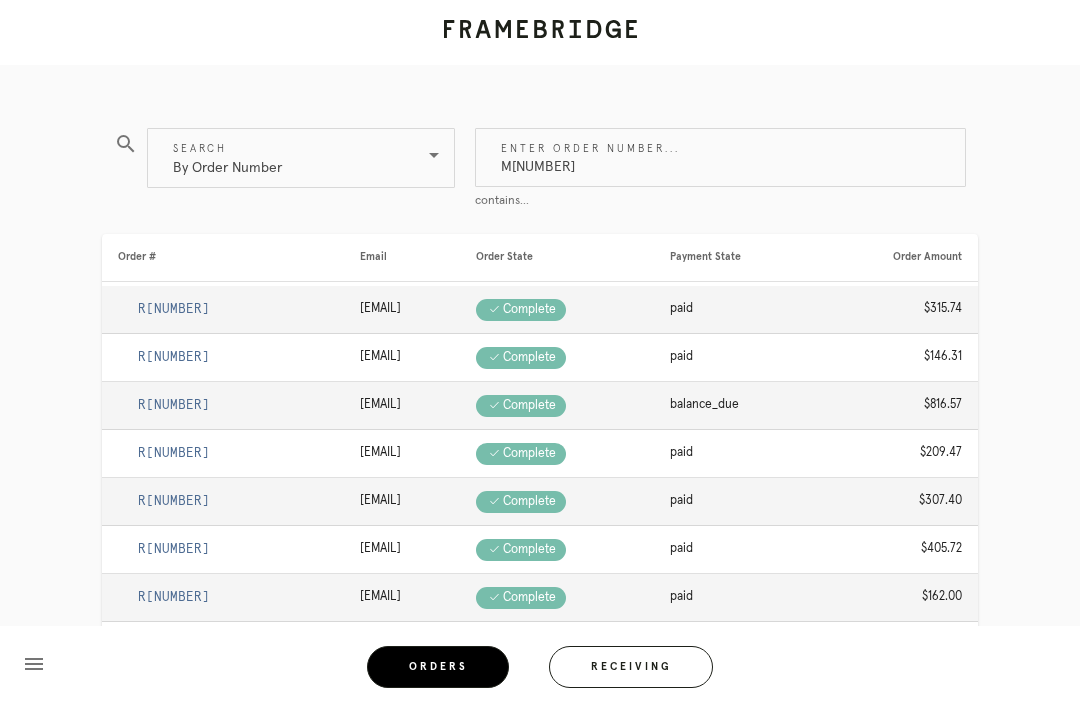 type on "M761717655" 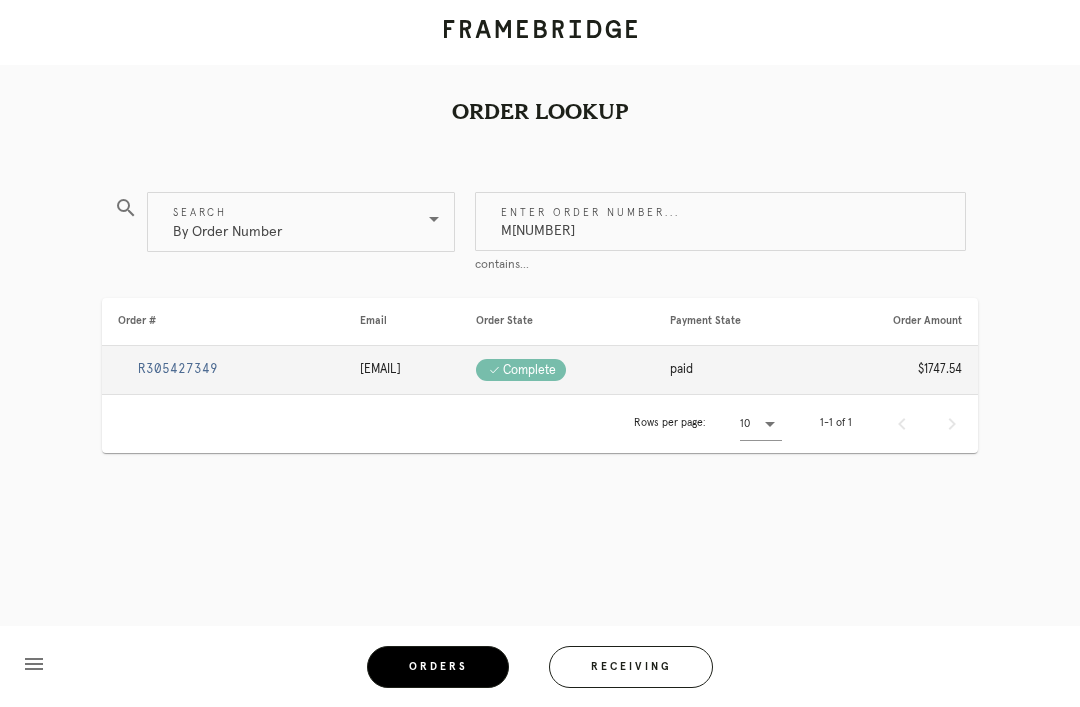 click on "R305427349" at bounding box center (178, 369) 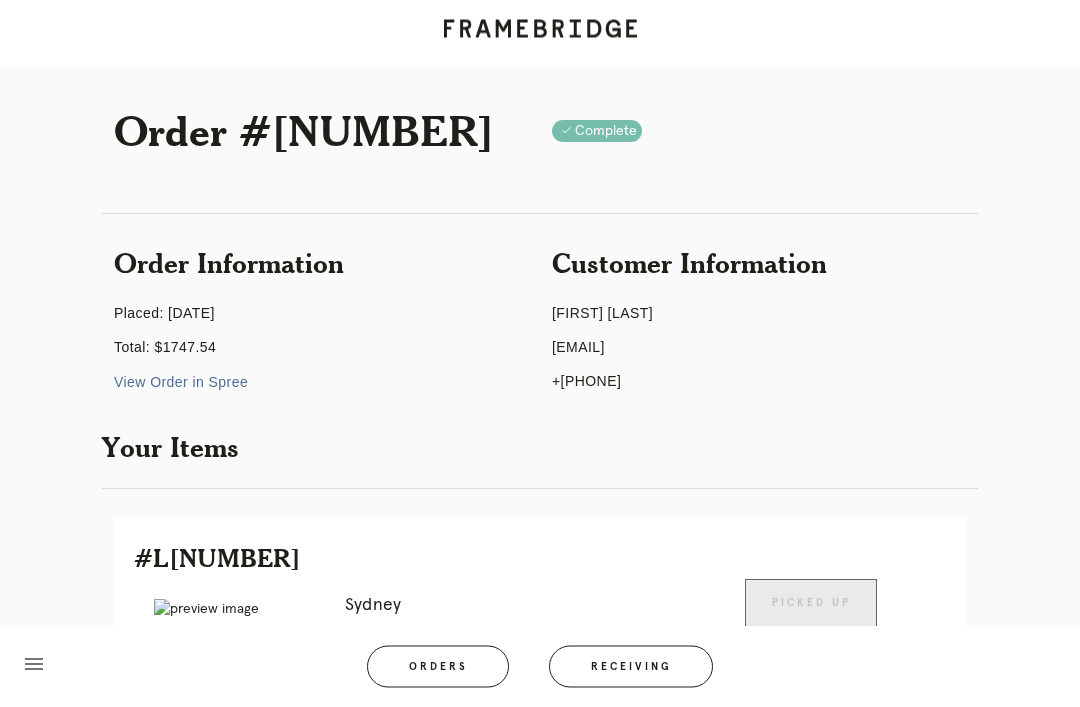 scroll, scrollTop: 0, scrollLeft: 0, axis: both 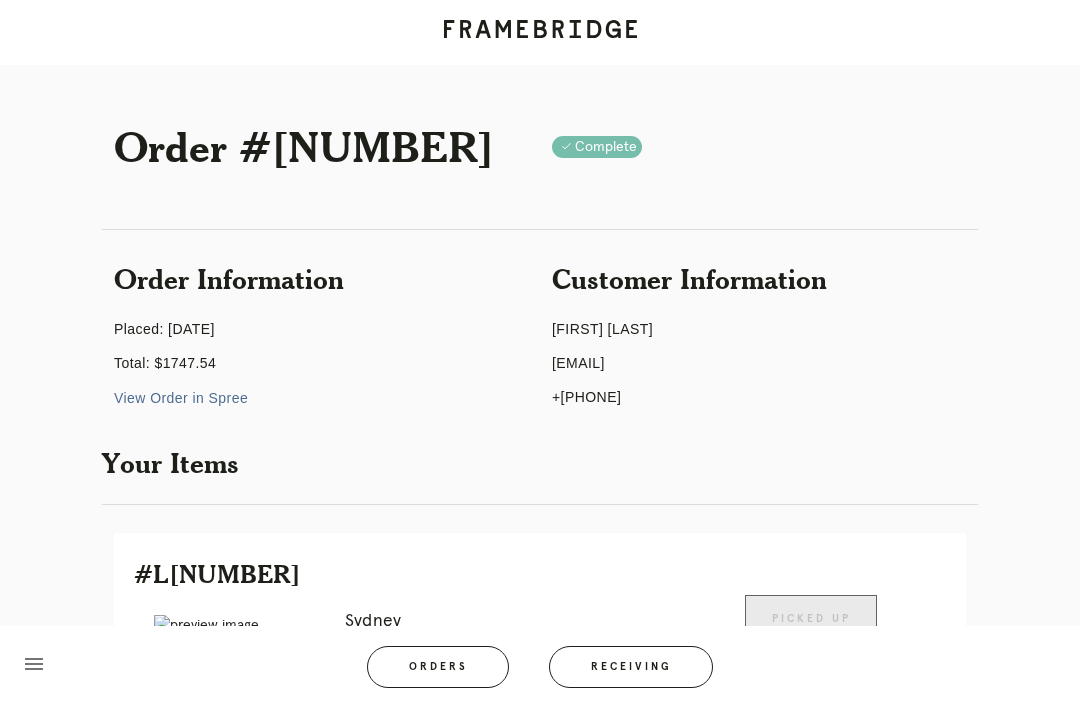 click on "Orders" at bounding box center (438, 667) 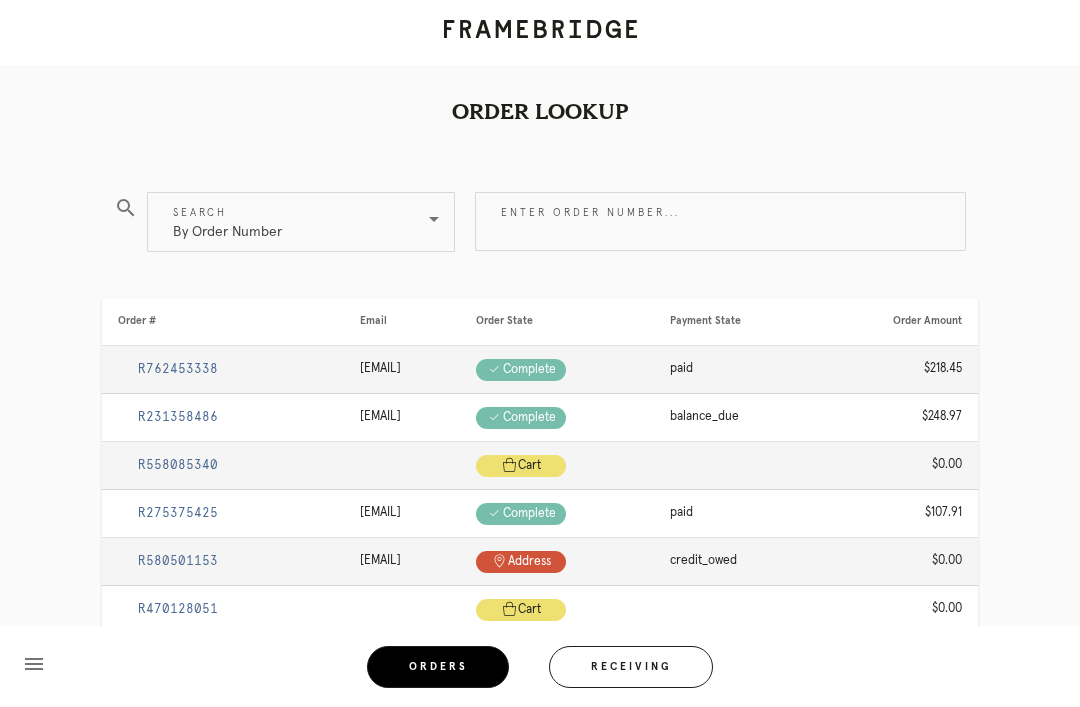 click on "Receiving" at bounding box center (631, 667) 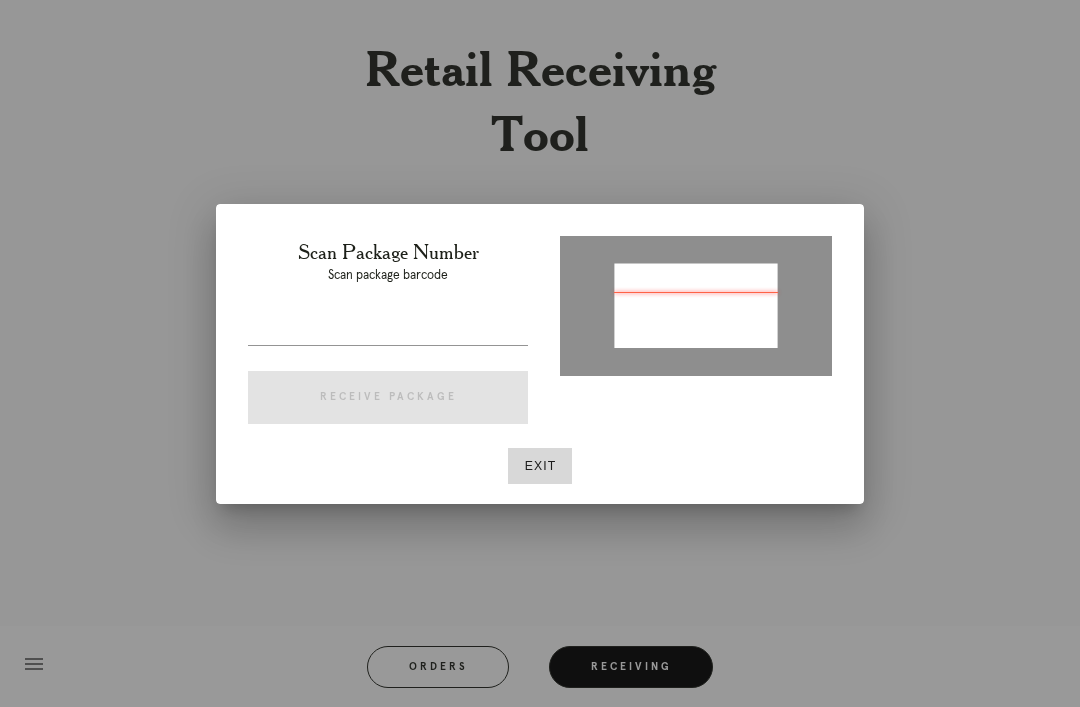 type on "P857214515977753" 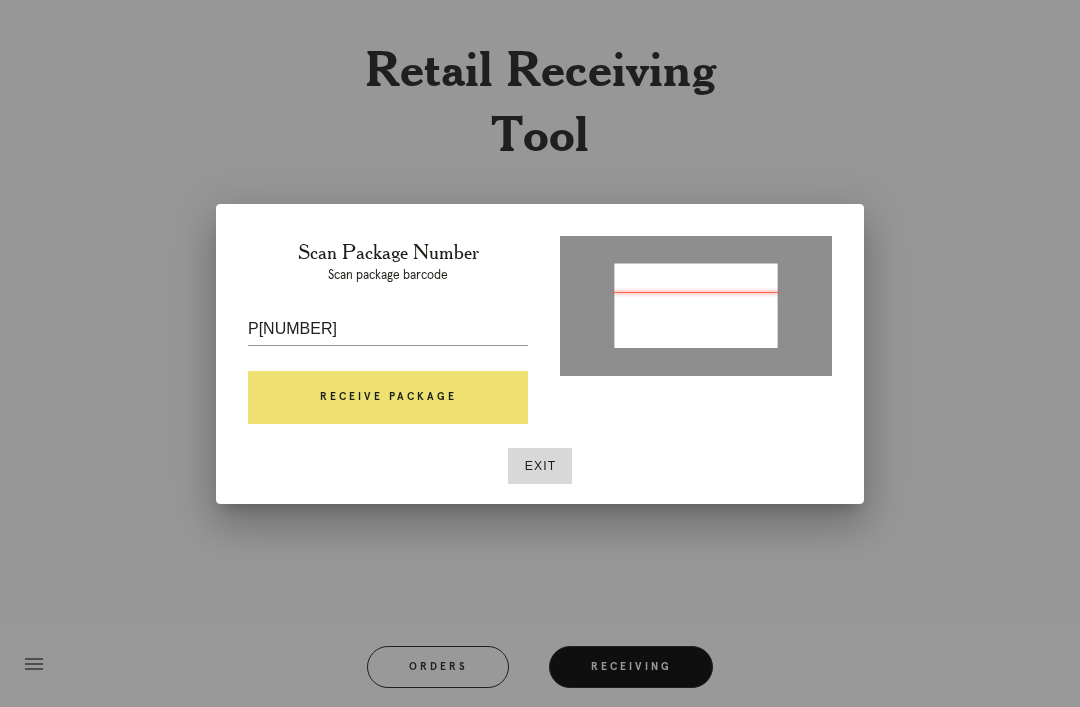 click on "Receive Package" at bounding box center [388, 398] 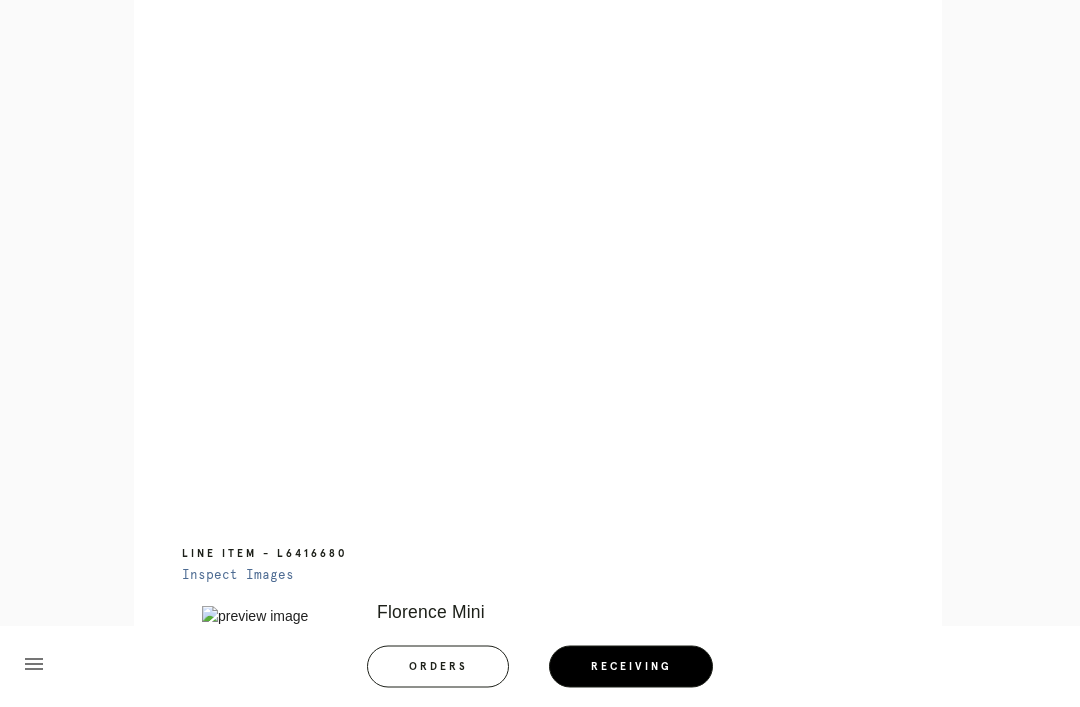 scroll, scrollTop: 998, scrollLeft: 0, axis: vertical 